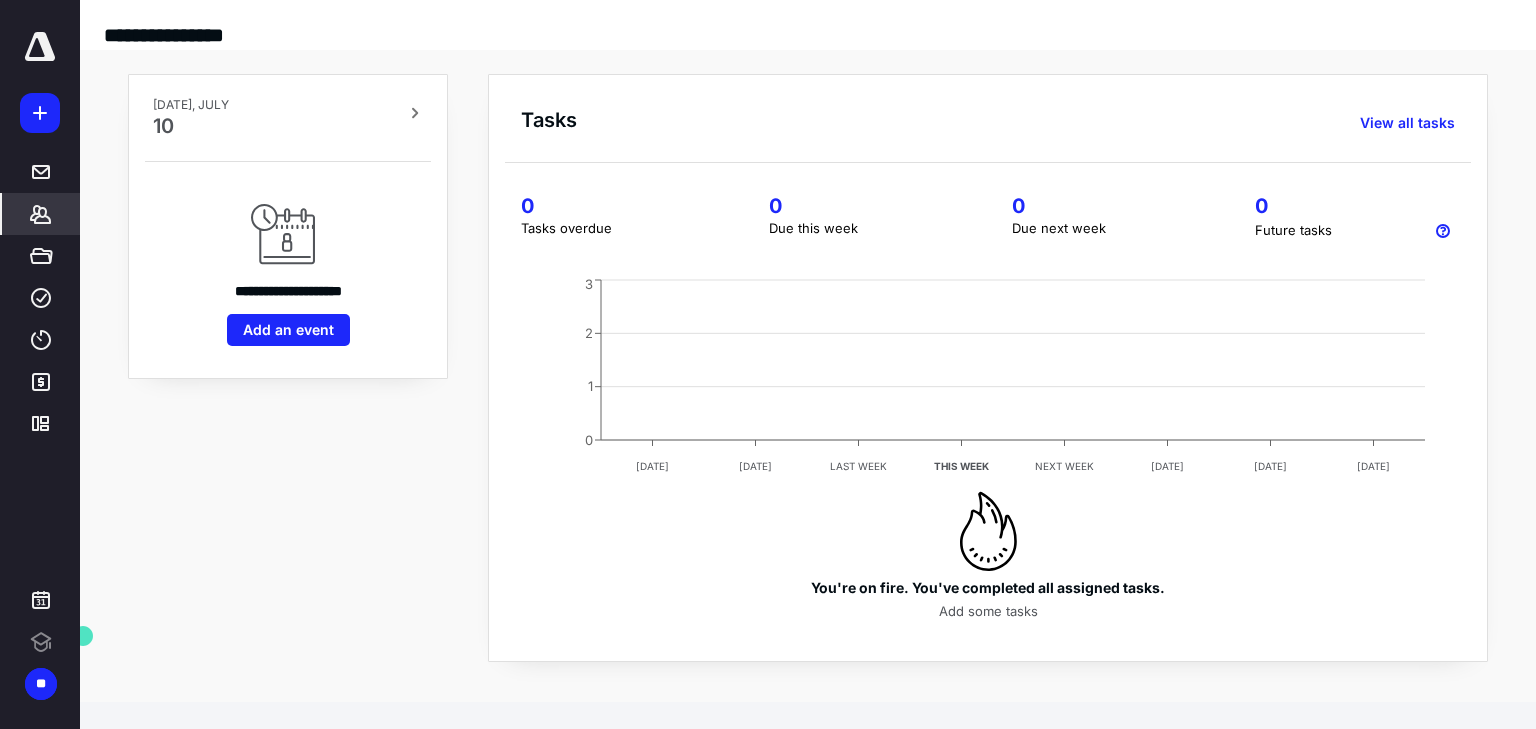 scroll, scrollTop: 0, scrollLeft: 0, axis: both 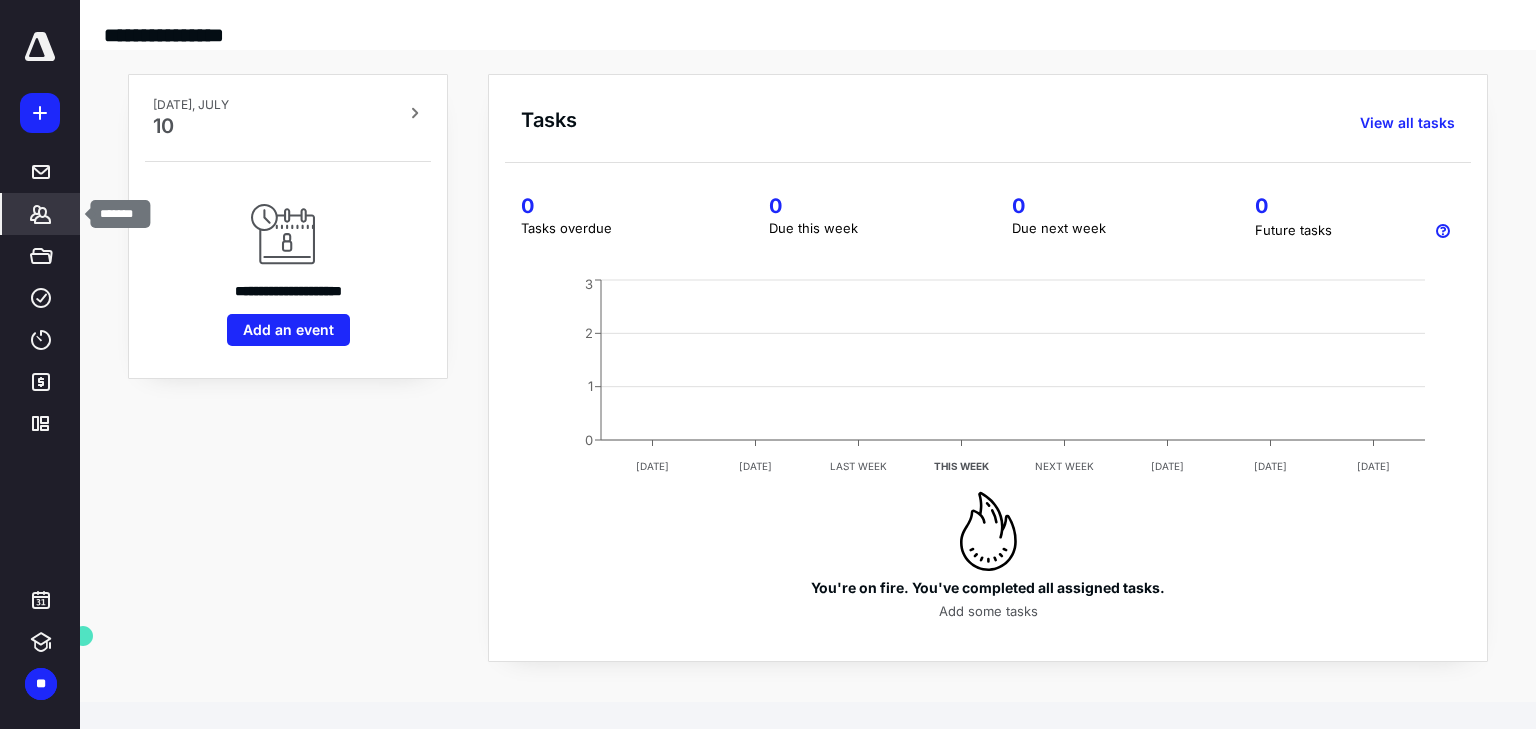 click 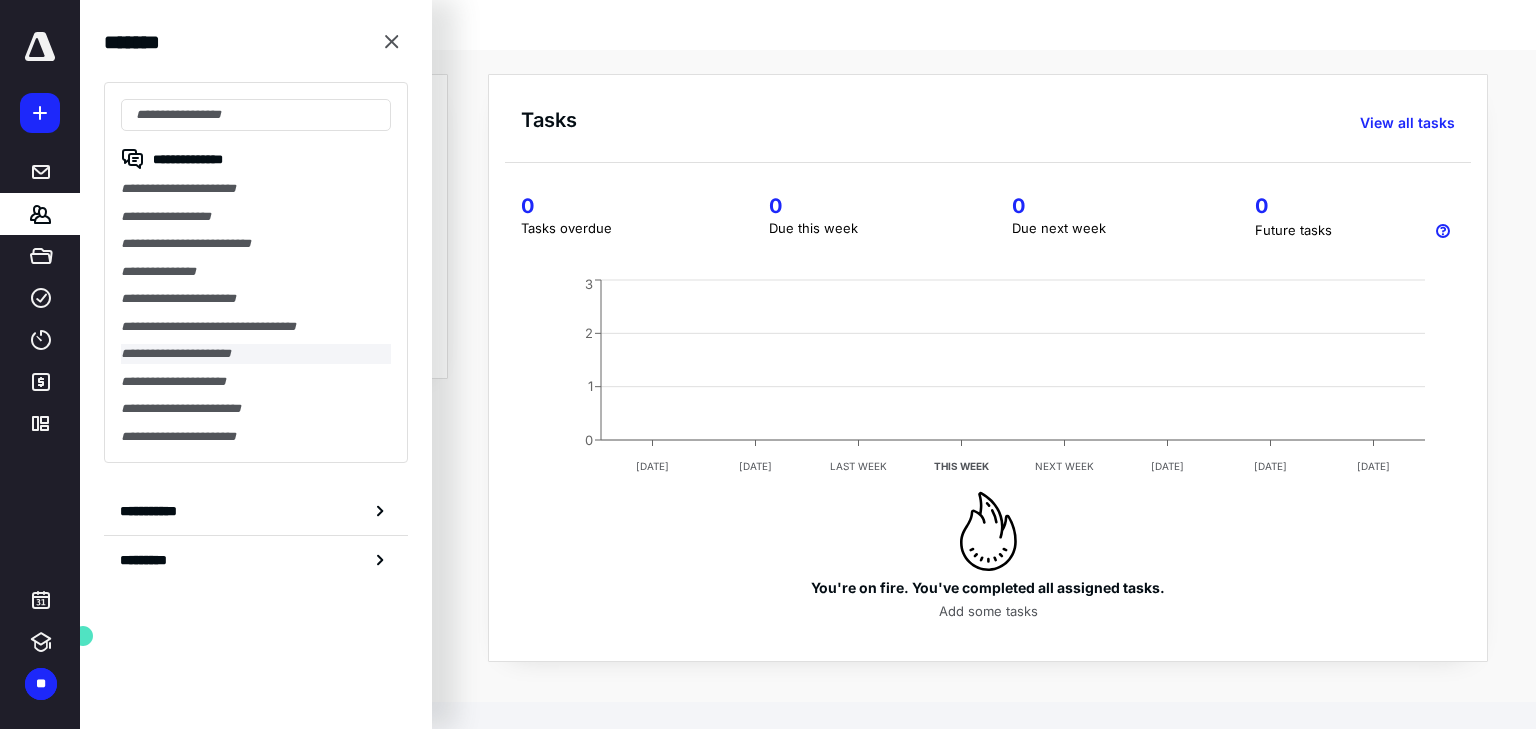 click on "**********" at bounding box center [256, 354] 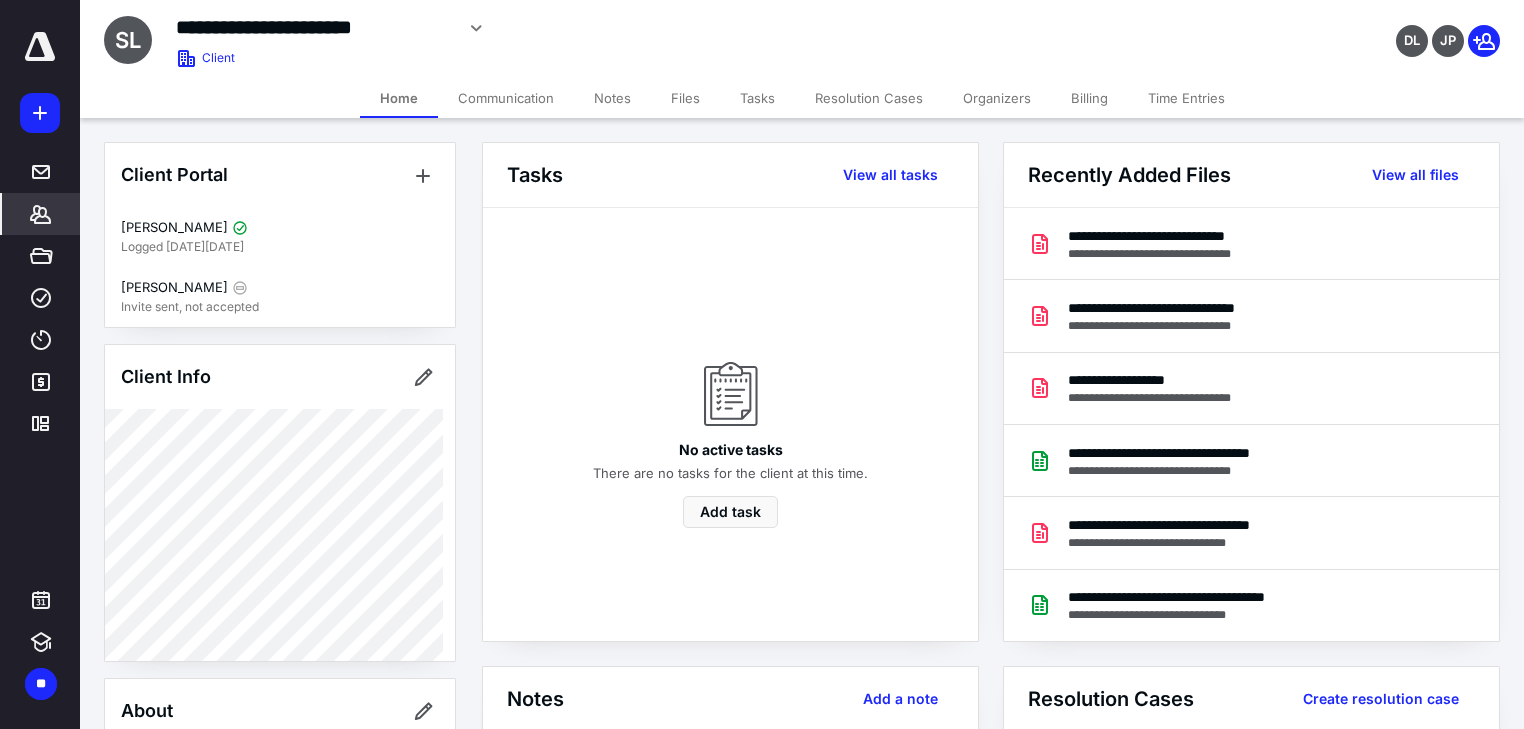 click on "Files" at bounding box center (685, 98) 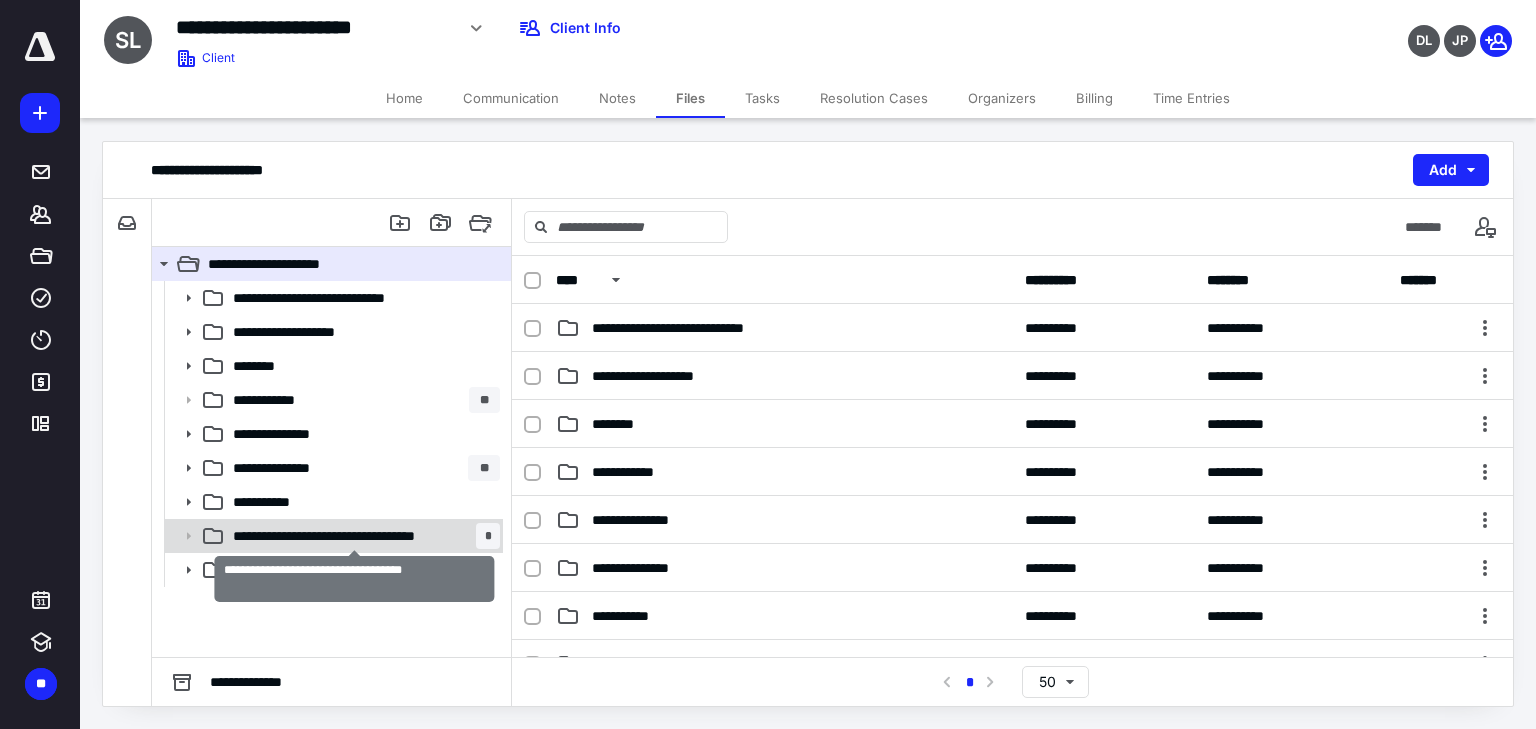 click on "**********" at bounding box center (354, 536) 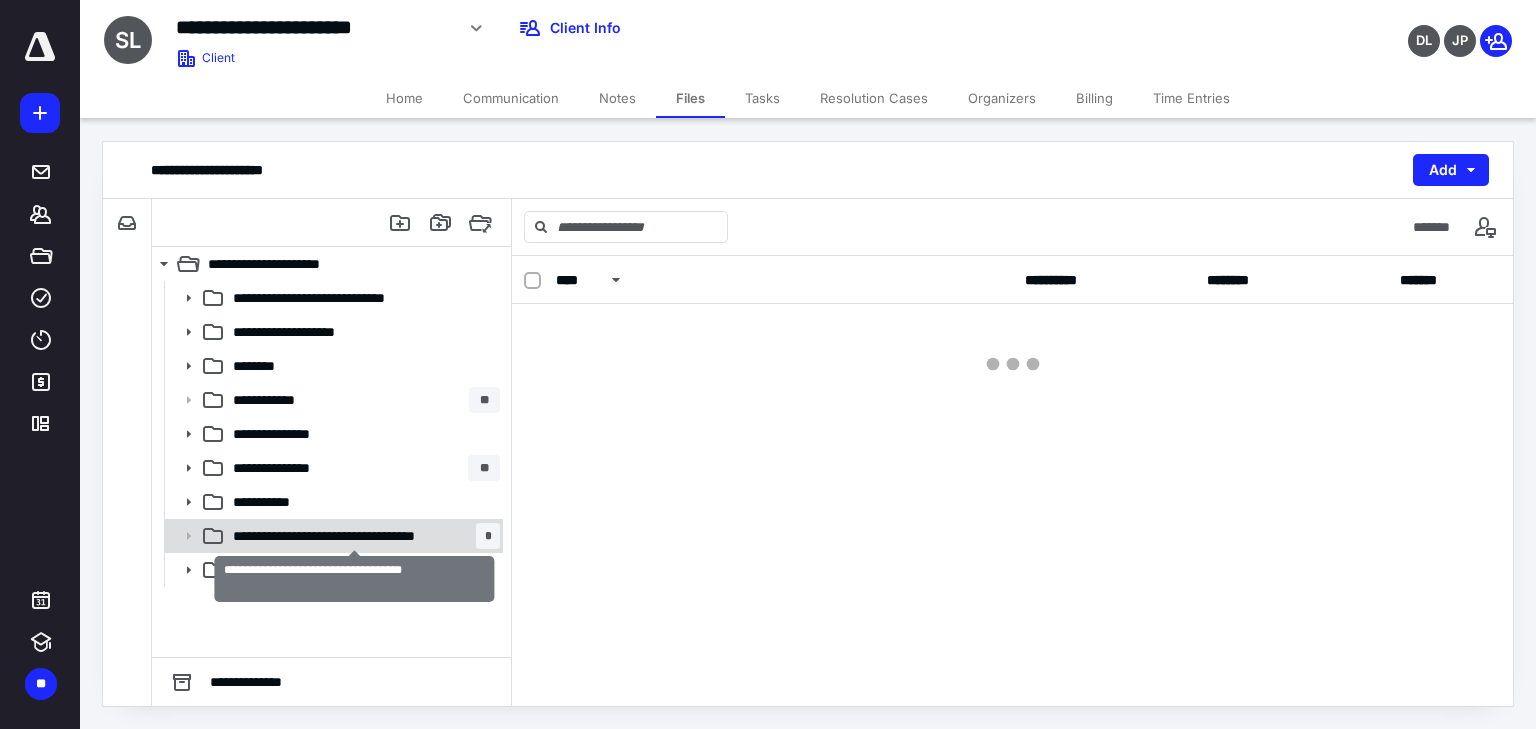 click on "**********" at bounding box center [354, 536] 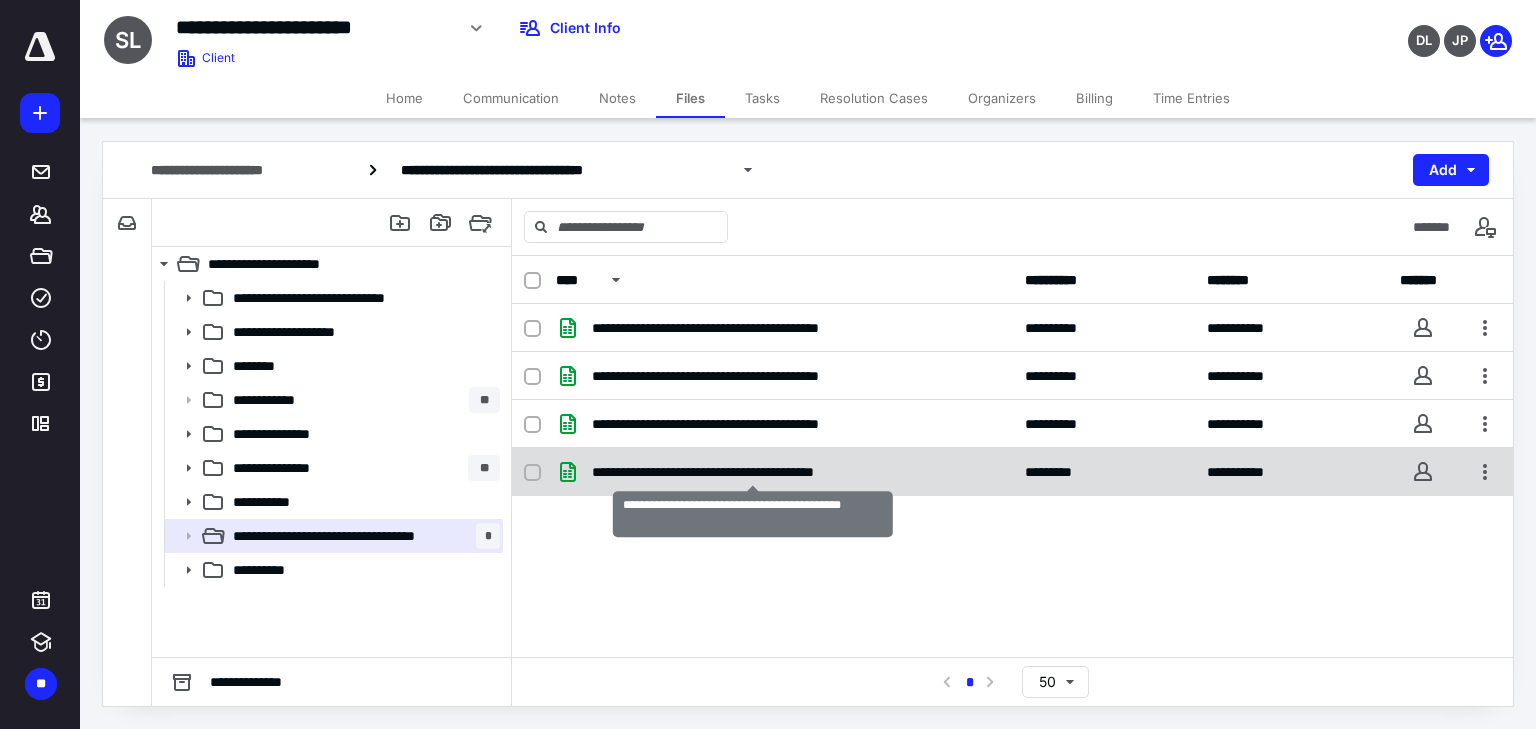 click on "**********" at bounding box center [753, 472] 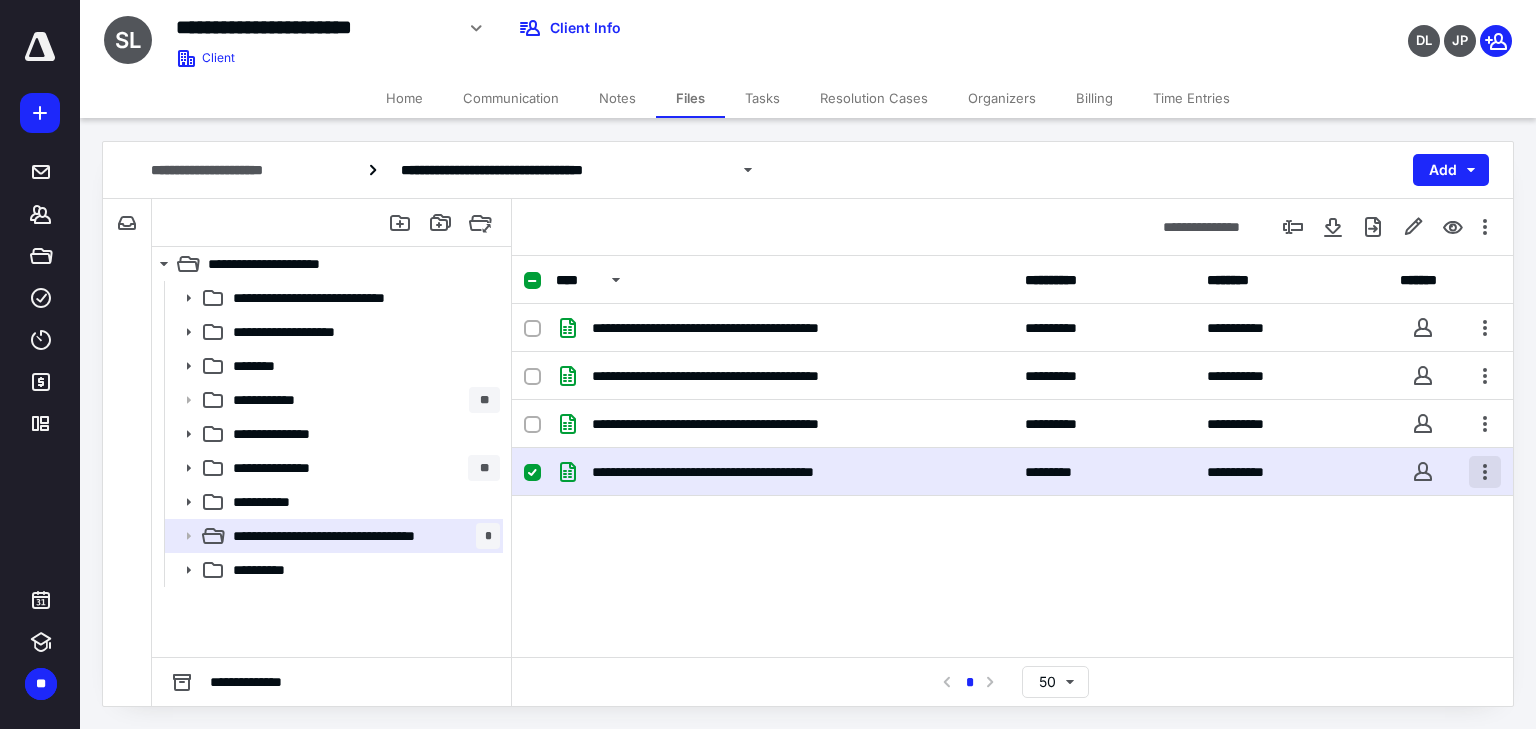 click at bounding box center [1485, 472] 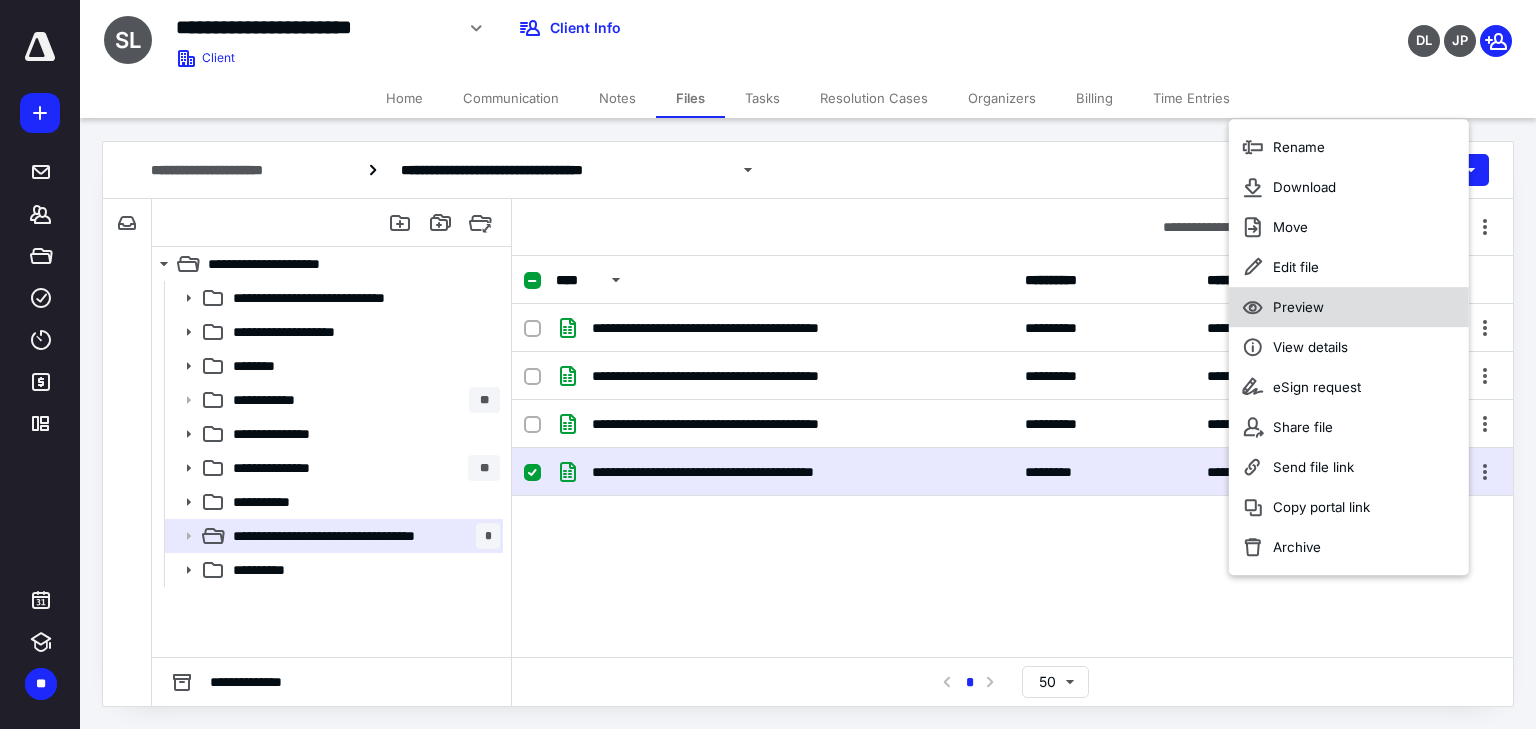 click on "Preview" at bounding box center [1298, 307] 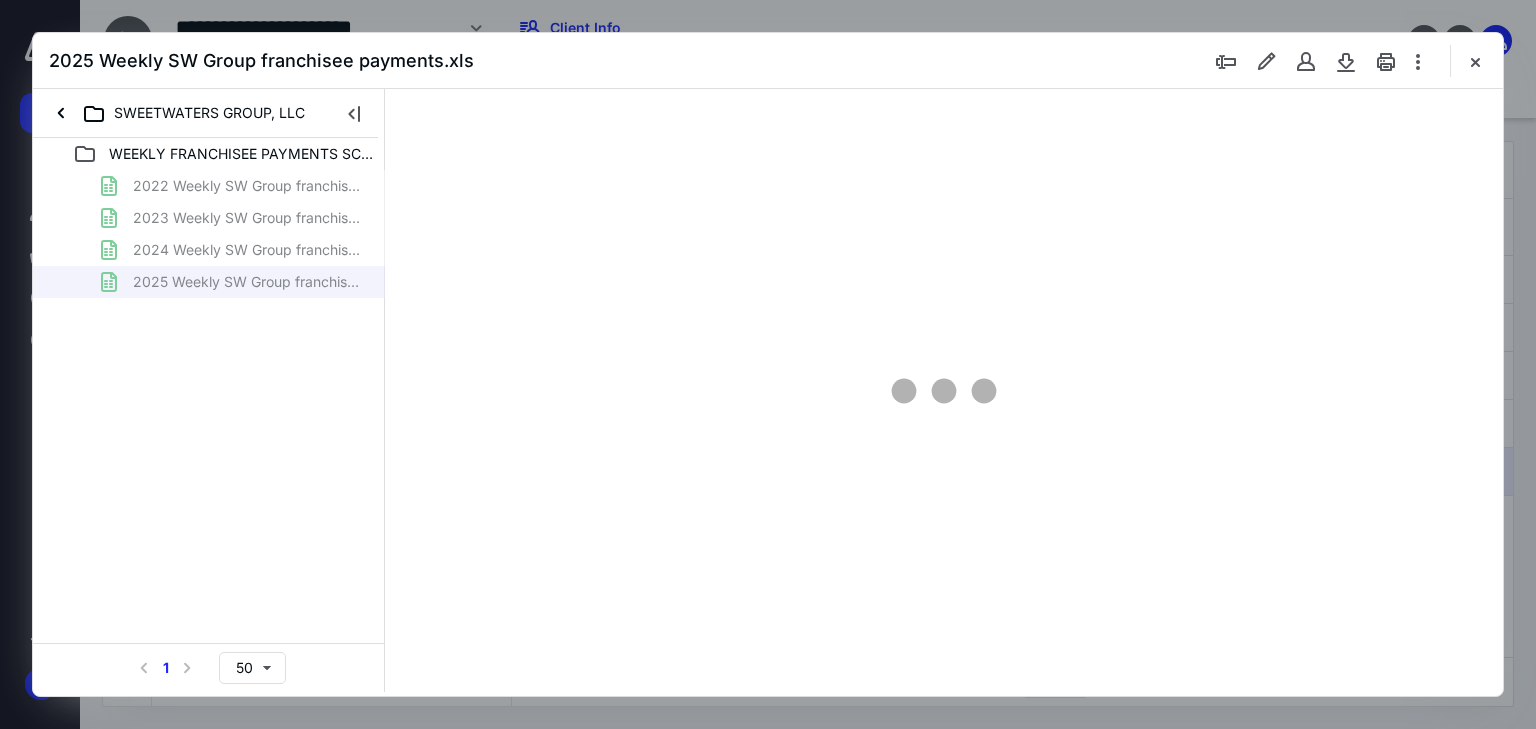 scroll, scrollTop: 0, scrollLeft: 0, axis: both 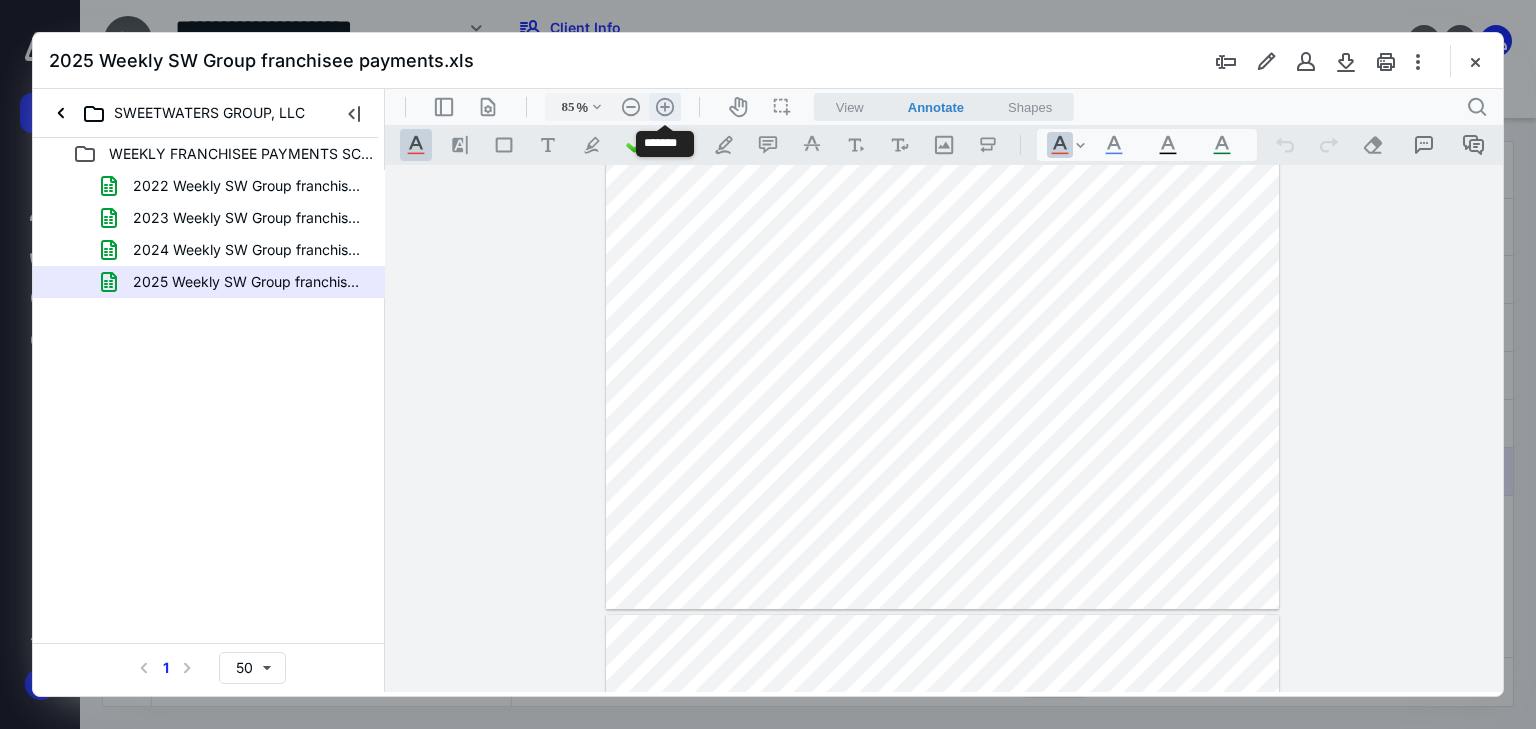 click on ".cls-1{fill:#abb0c4;} icon - header - zoom - in - line" at bounding box center (665, 107) 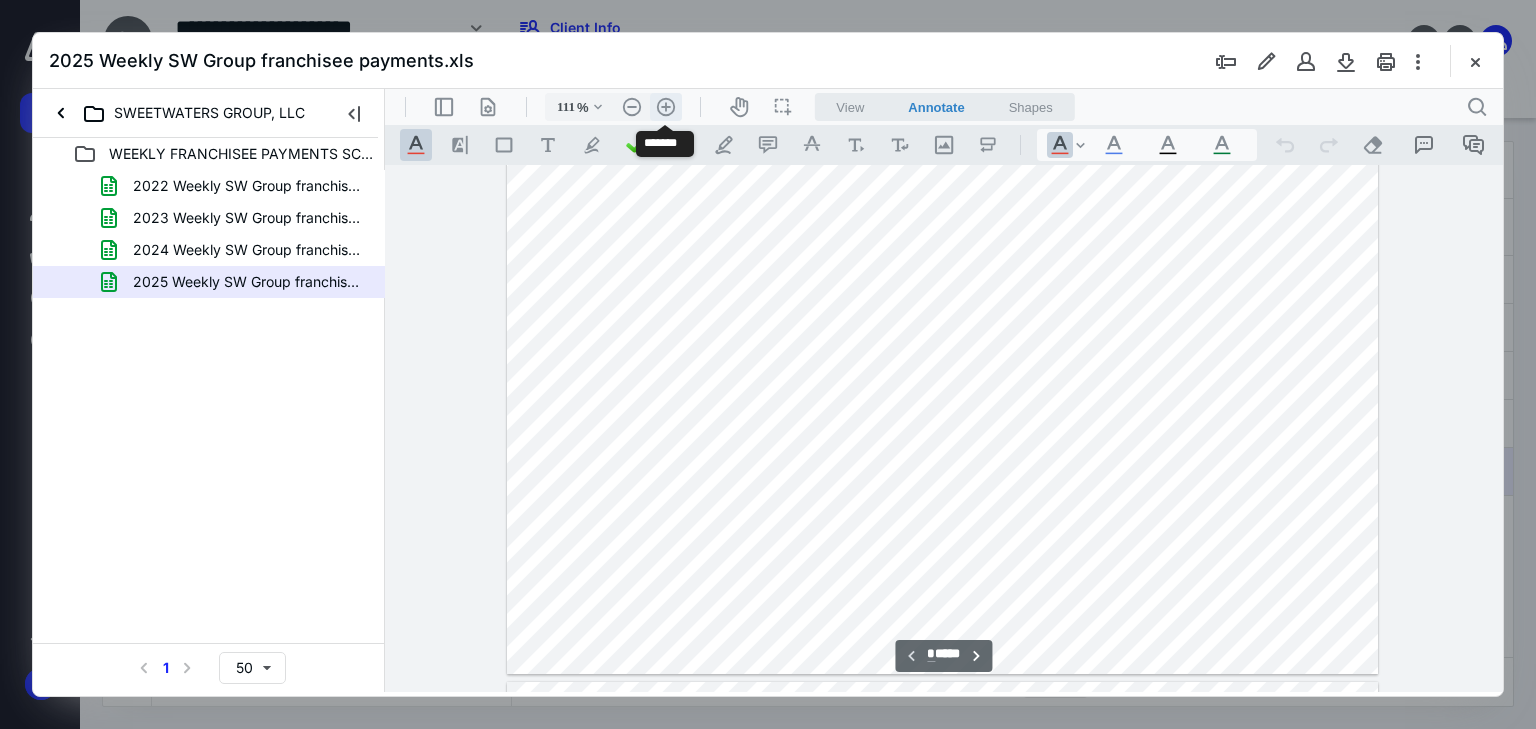 click on ".cls-1{fill:#abb0c4;} icon - header - zoom - in - line" at bounding box center [666, 107] 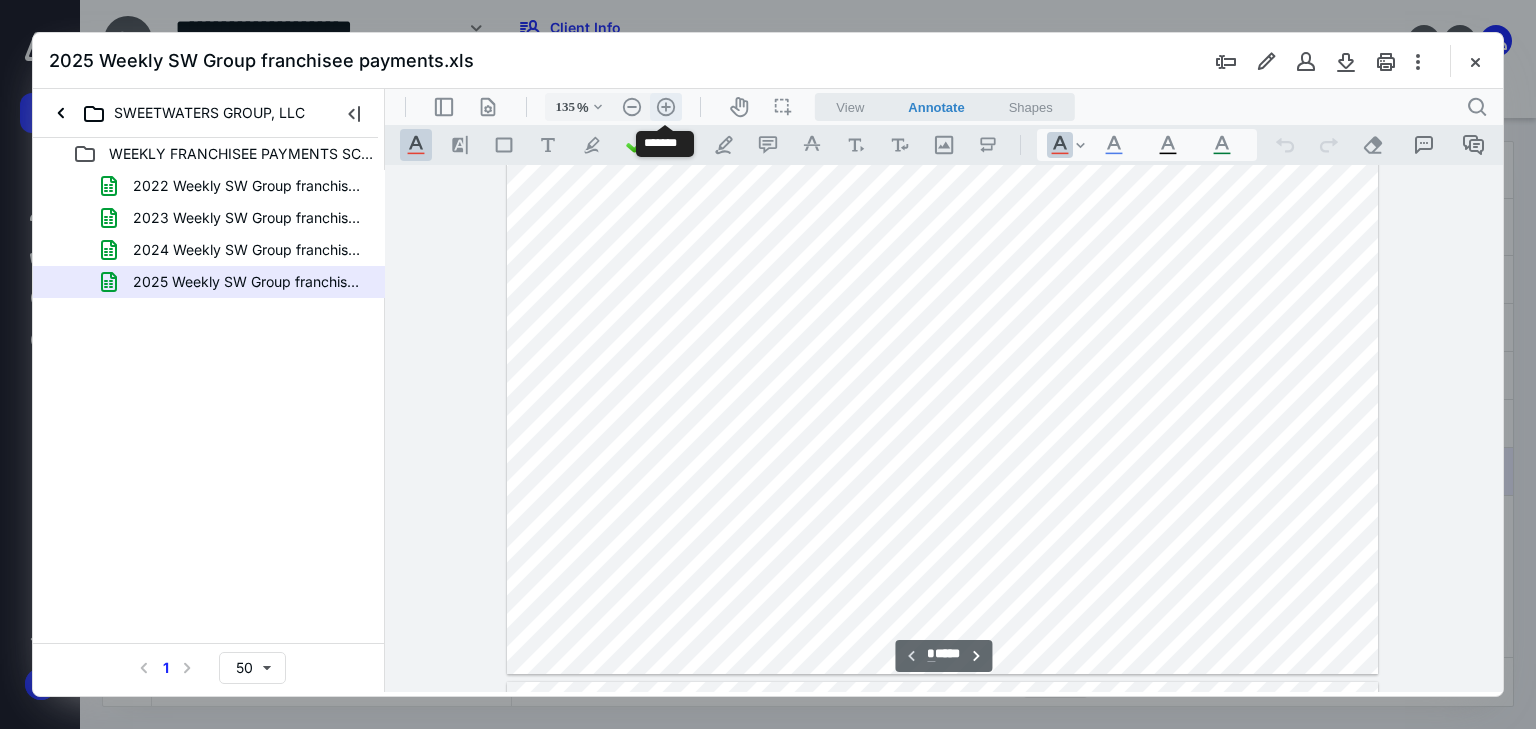 scroll, scrollTop: 258, scrollLeft: 0, axis: vertical 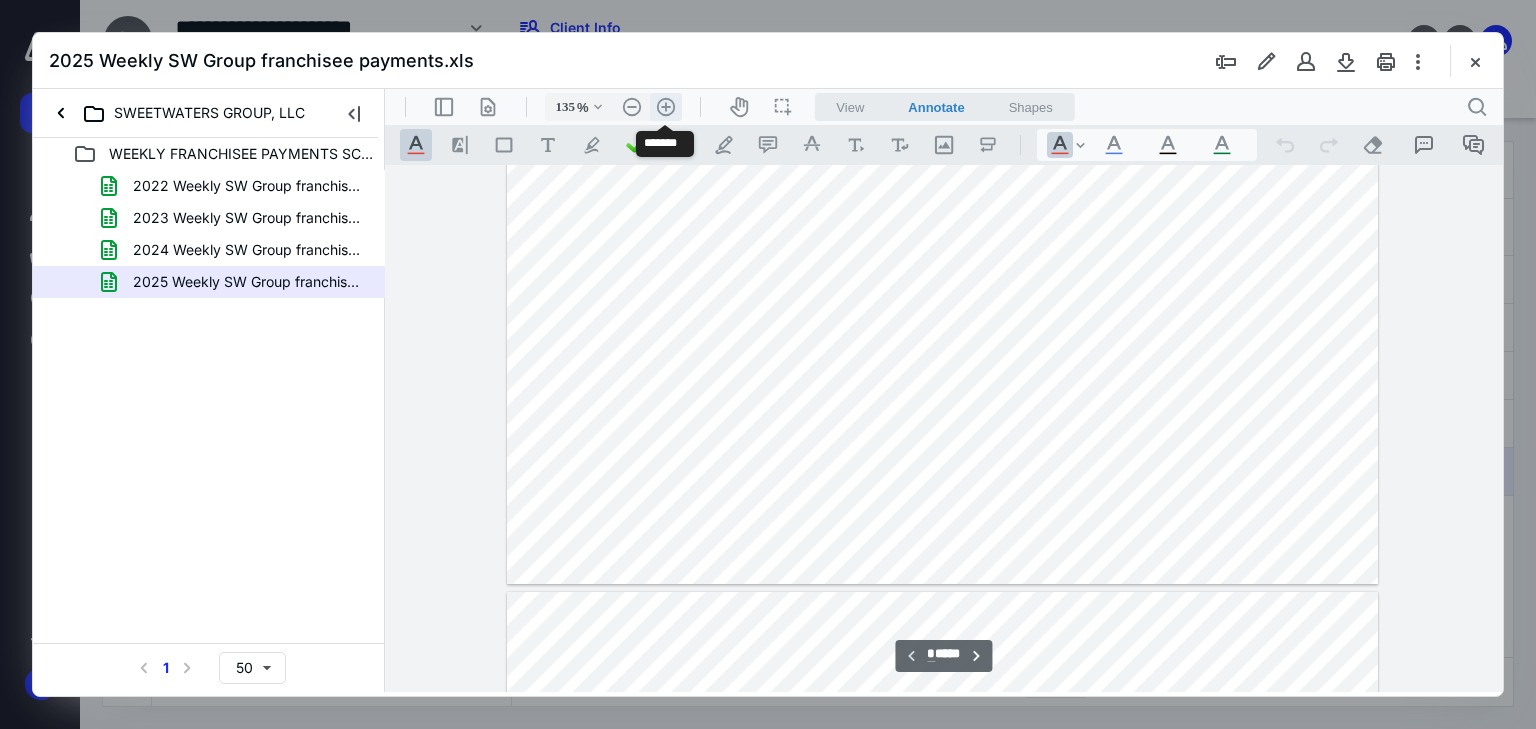click on ".cls-1{fill:#abb0c4;} icon - header - zoom - in - line" at bounding box center [666, 107] 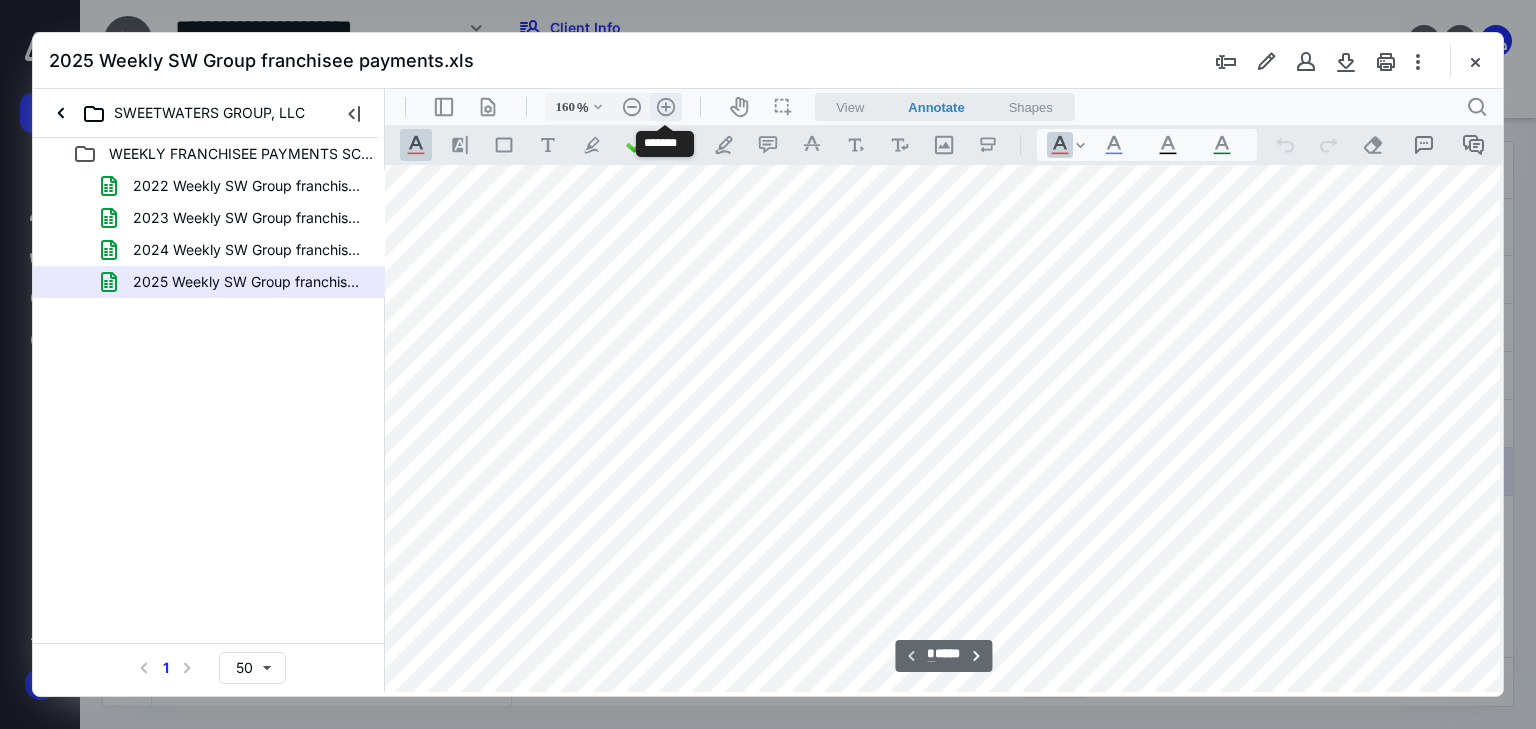 click on ".cls-1{fill:#abb0c4;} icon - header - zoom - in - line" at bounding box center [666, 107] 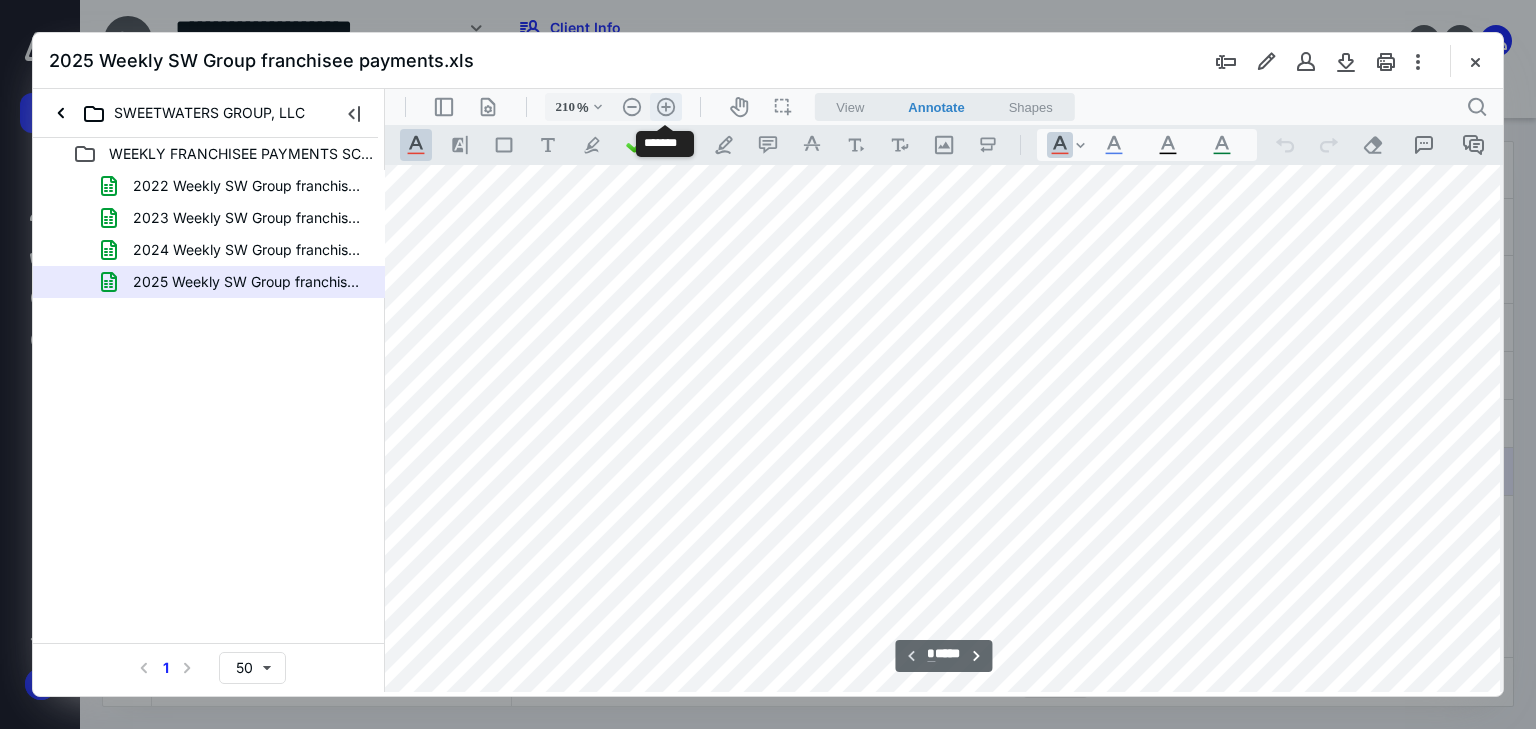 click on ".cls-1{fill:#abb0c4;} icon - header - zoom - in - line" at bounding box center [666, 107] 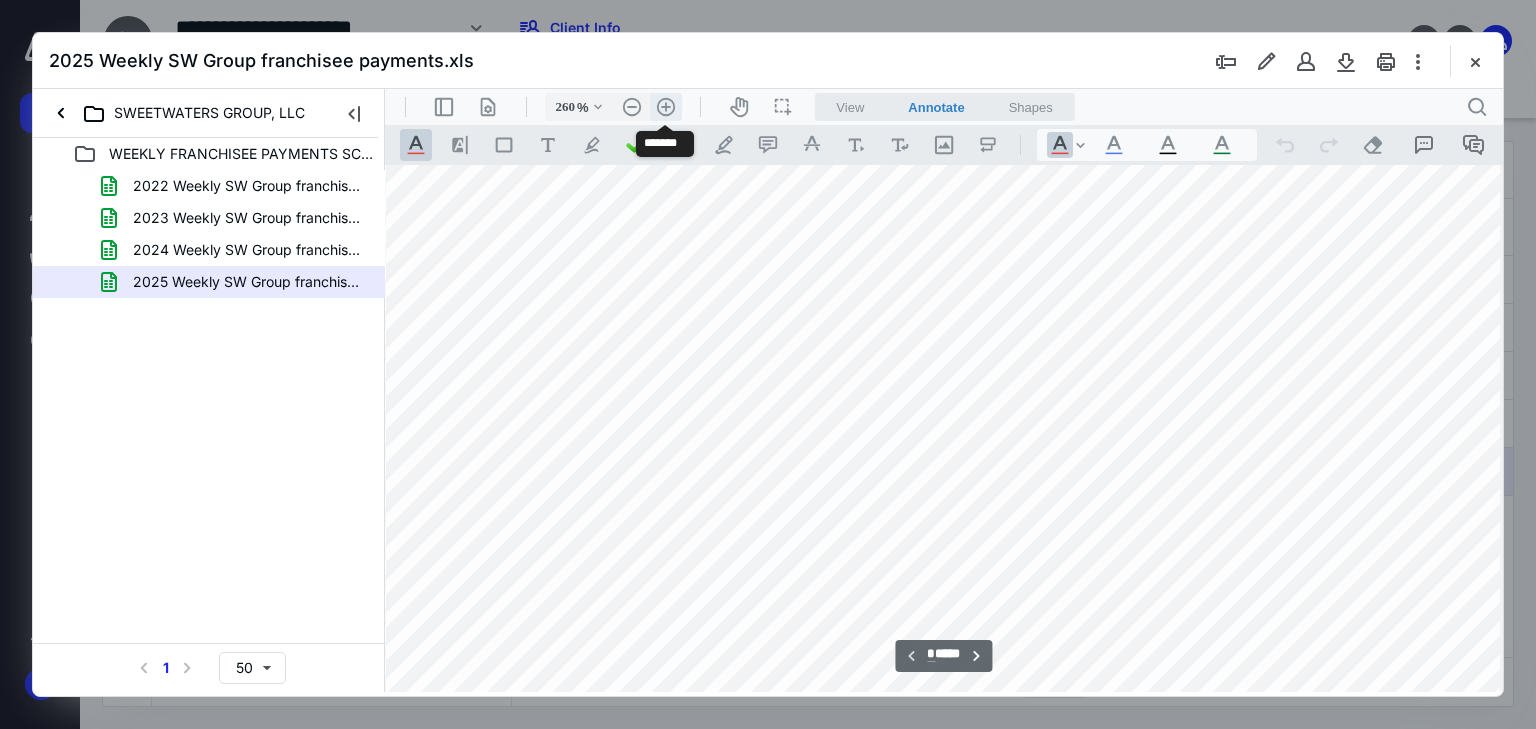 click on ".cls-1{fill:#abb0c4;} icon - header - zoom - in - line" at bounding box center (666, 107) 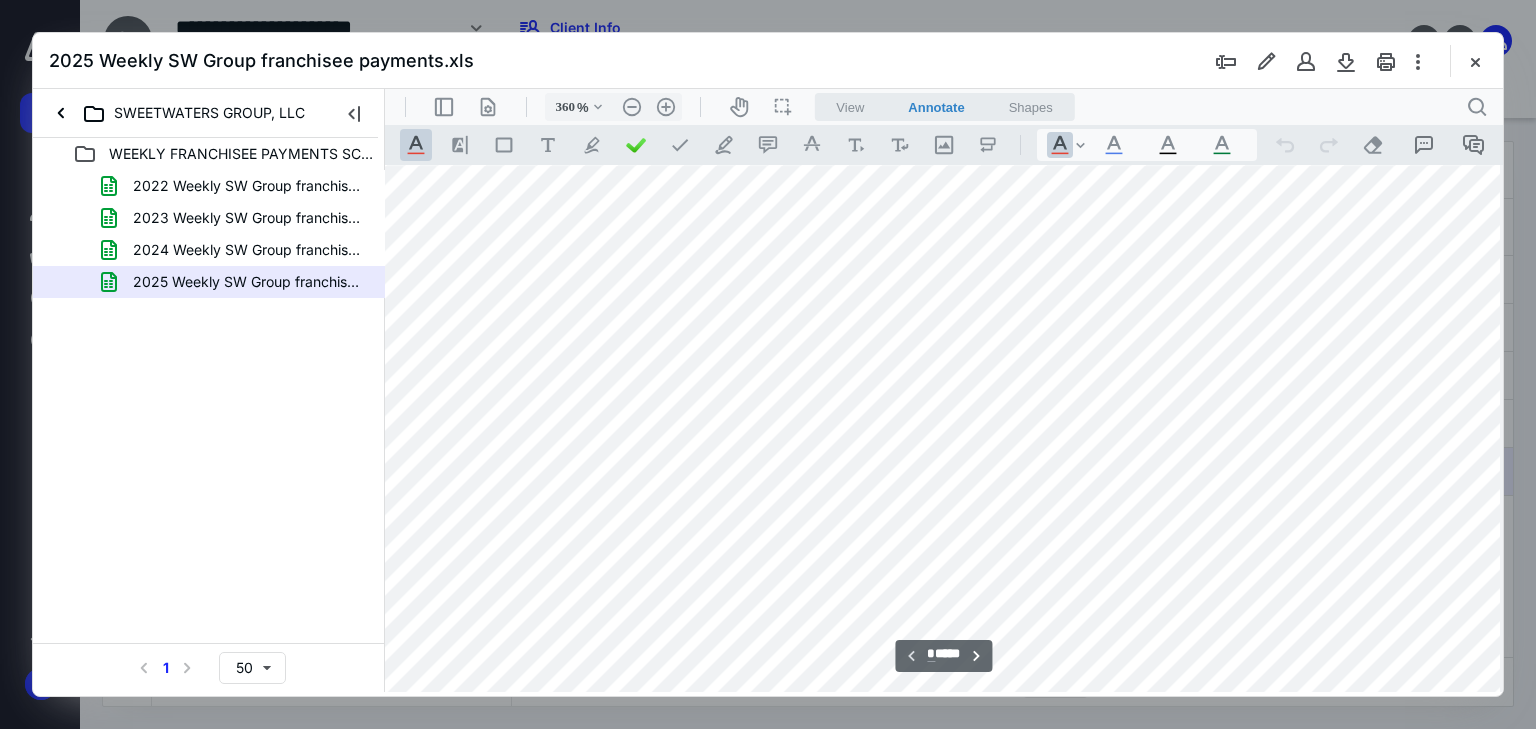 scroll, scrollTop: 585, scrollLeft: 892, axis: both 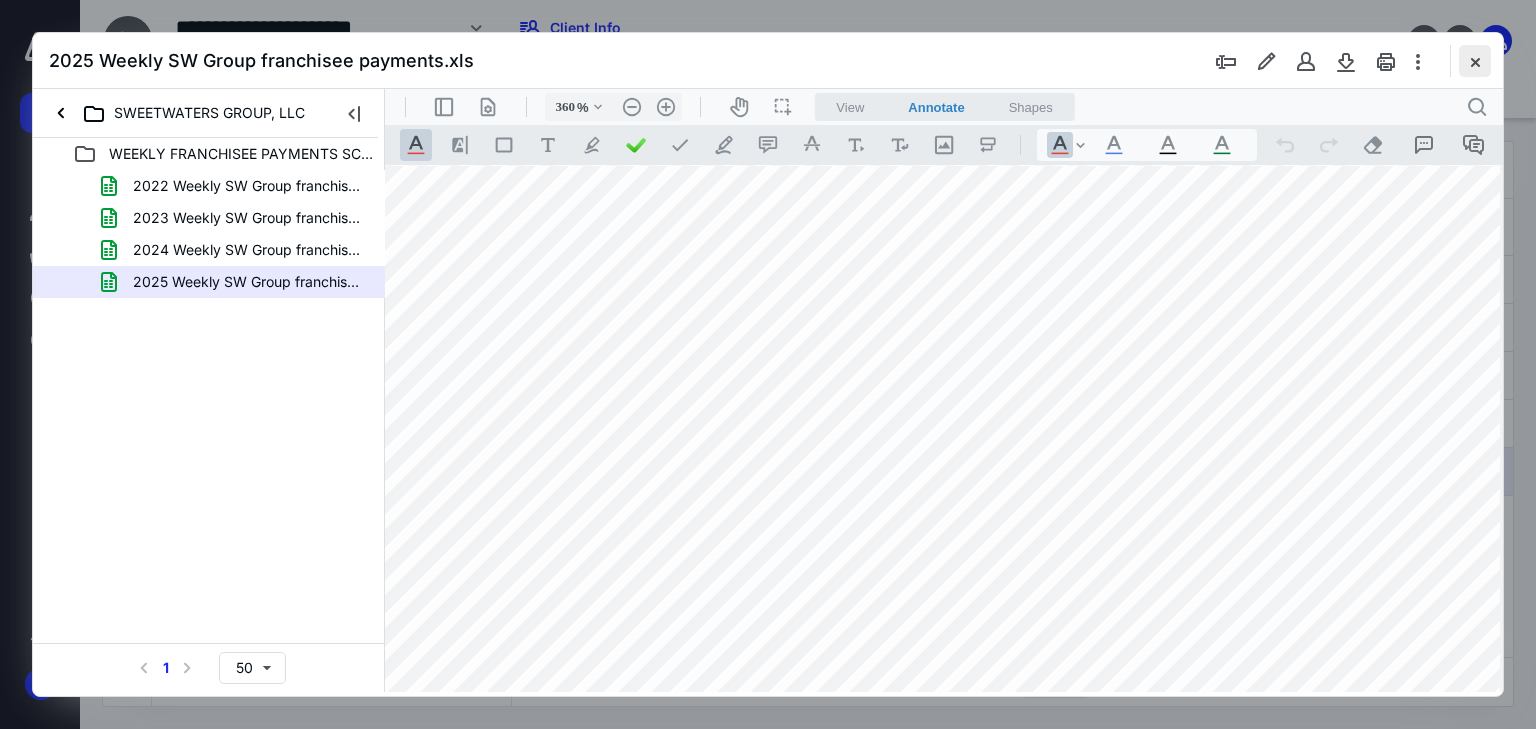 click at bounding box center [1475, 61] 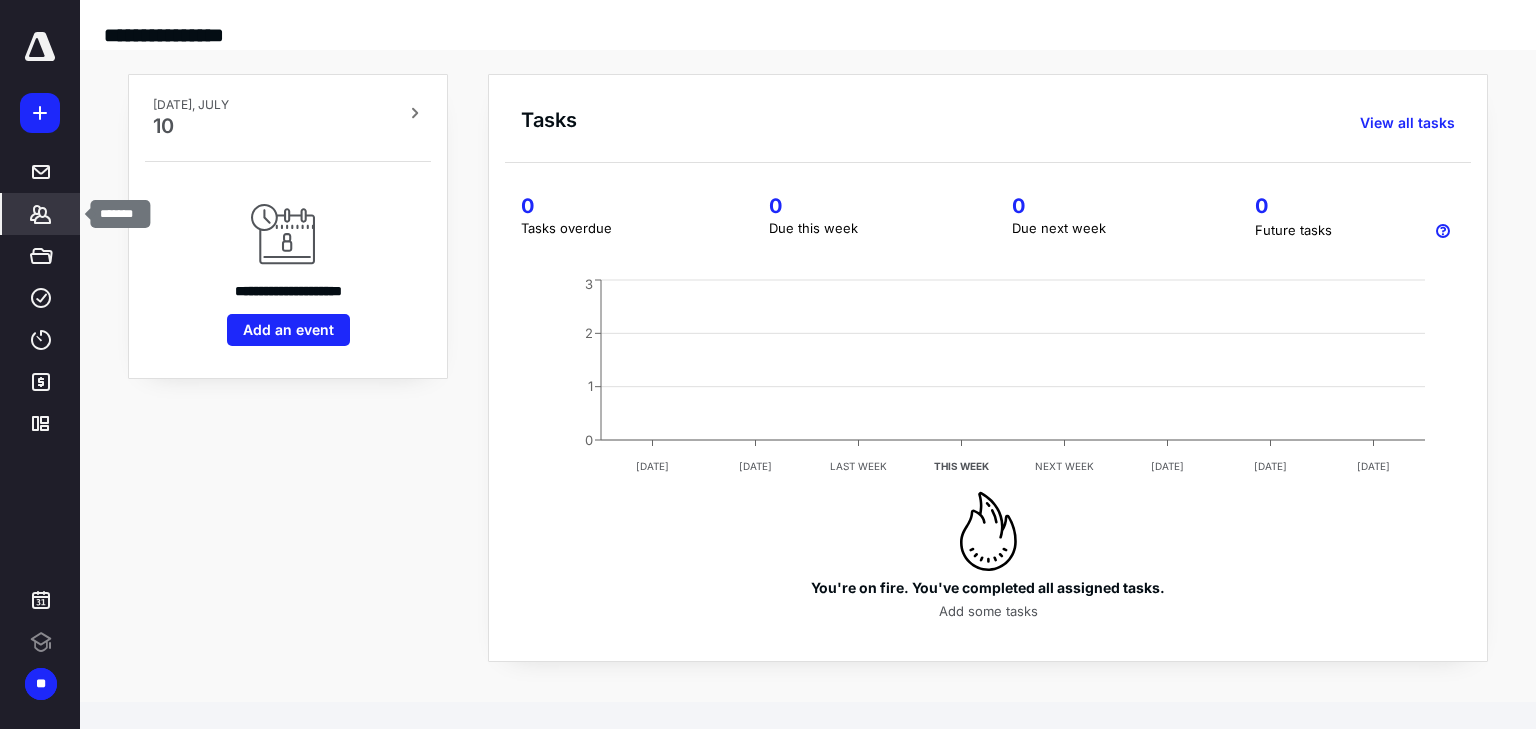 scroll, scrollTop: 0, scrollLeft: 0, axis: both 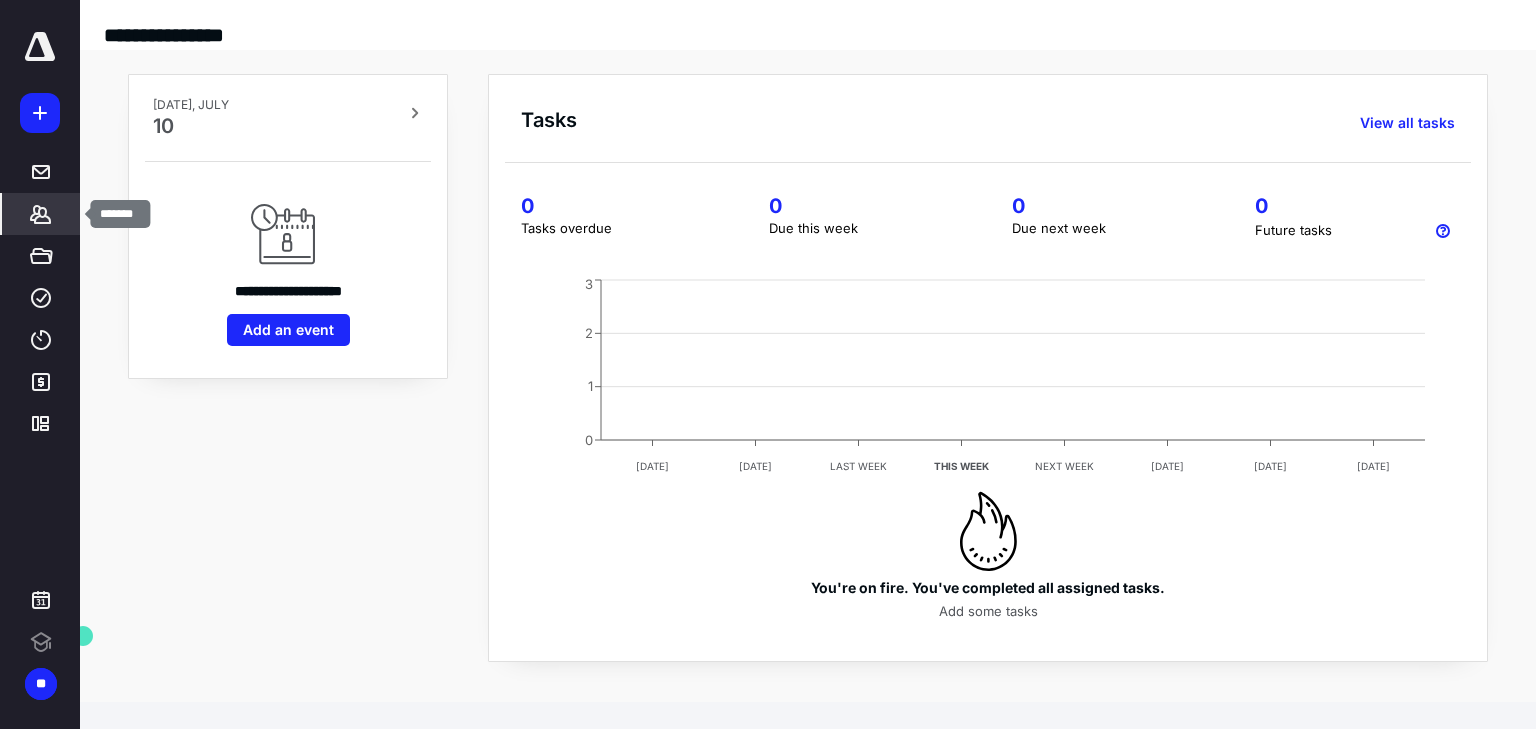 click 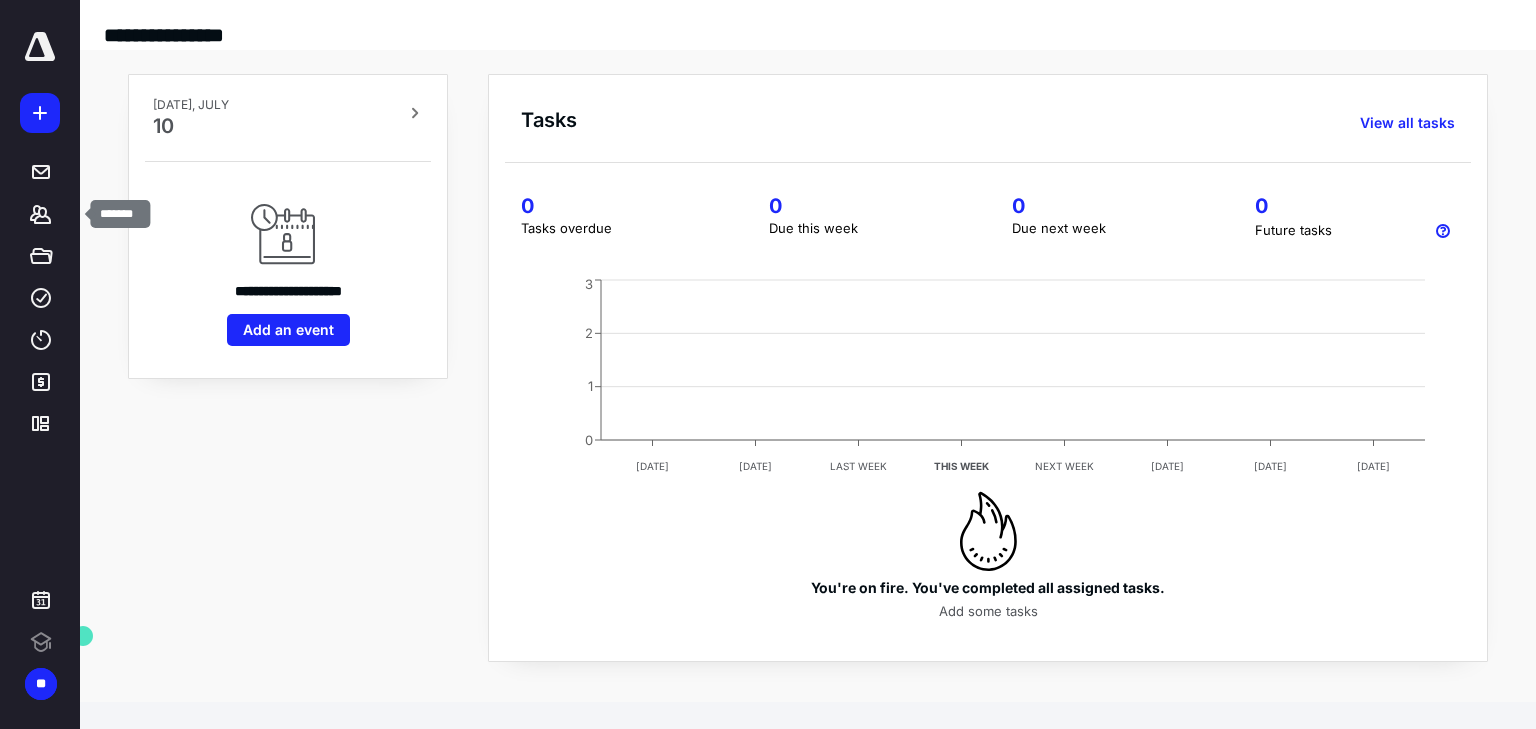 scroll, scrollTop: 0, scrollLeft: 0, axis: both 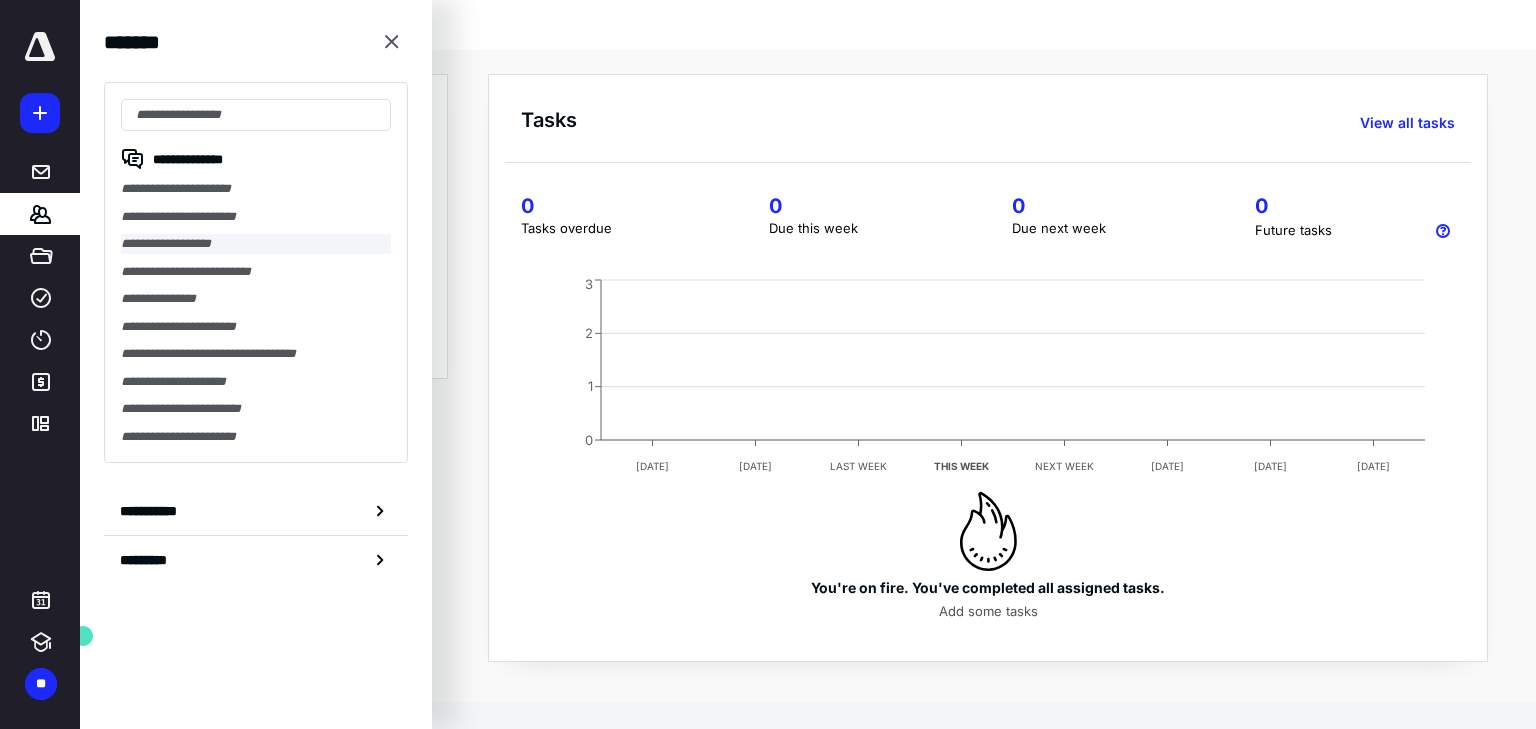 click on "**********" at bounding box center (256, 244) 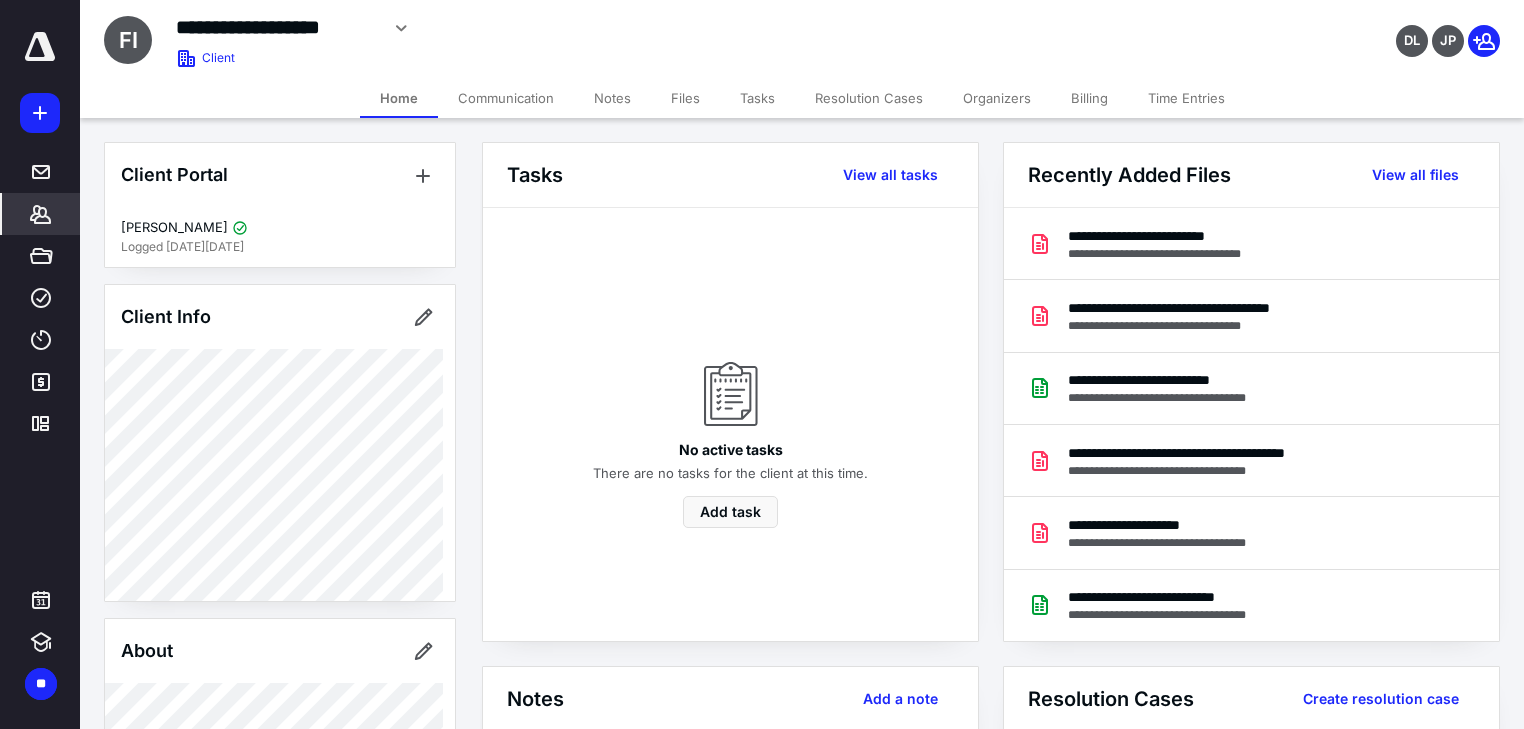 click on "Files" at bounding box center (685, 98) 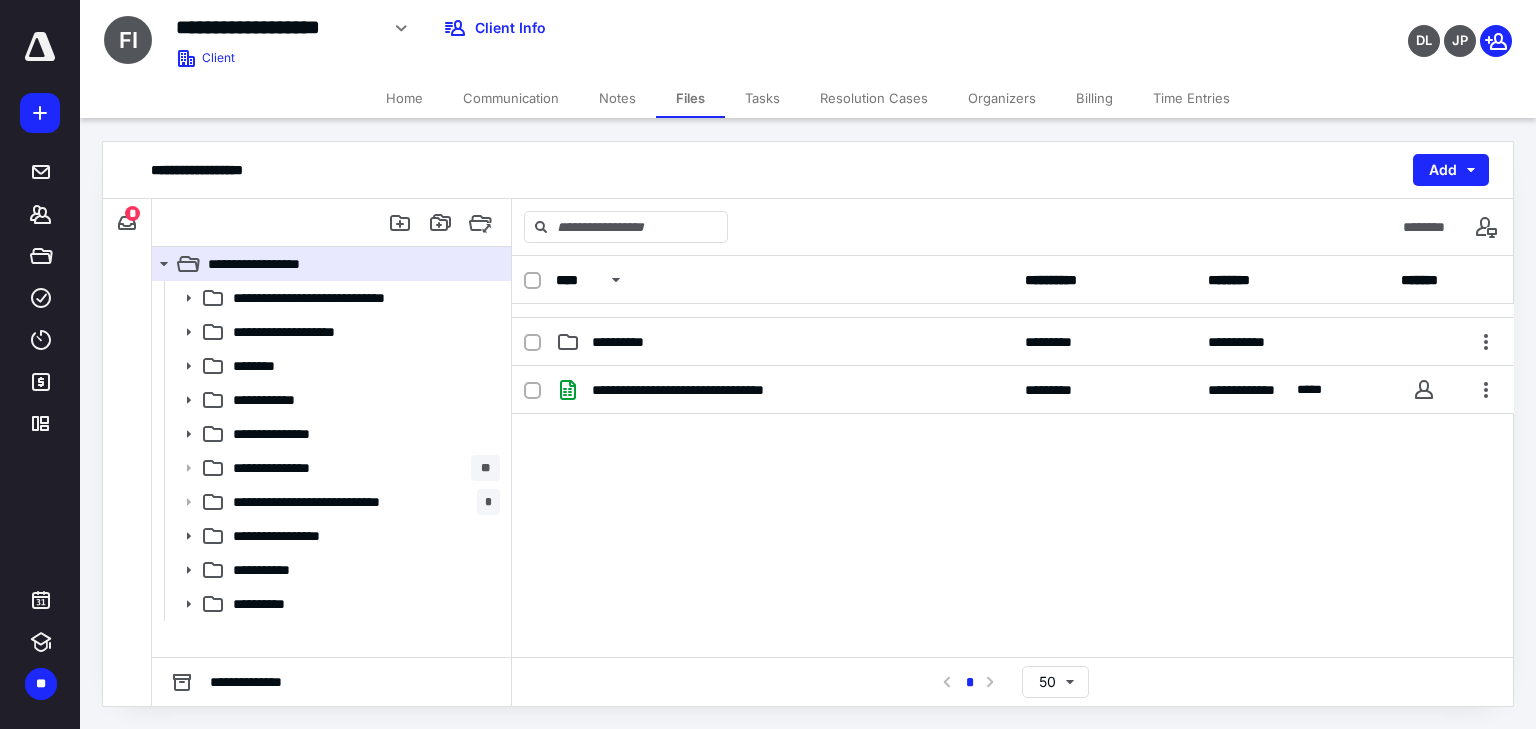scroll, scrollTop: 424, scrollLeft: 0, axis: vertical 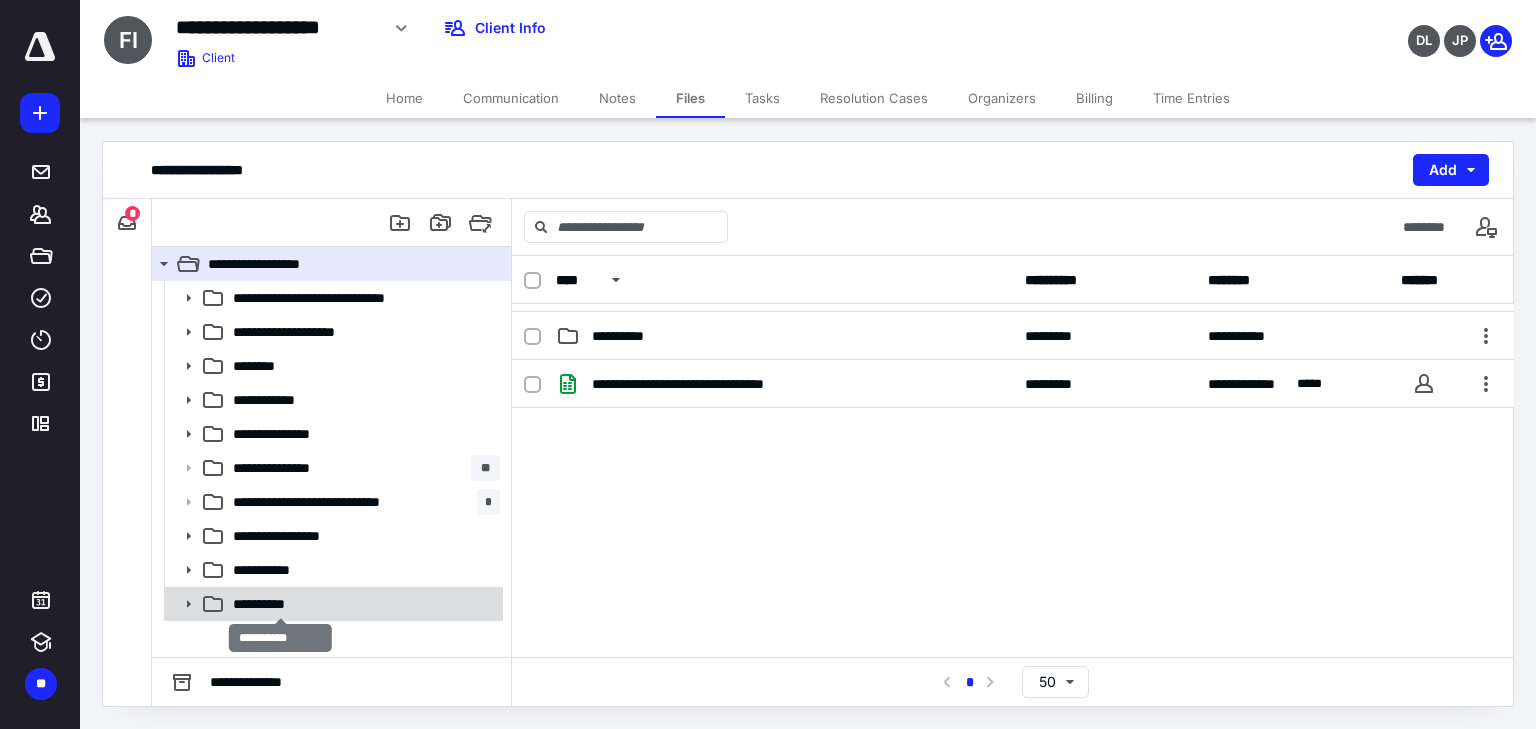 click on "**********" at bounding box center [281, 604] 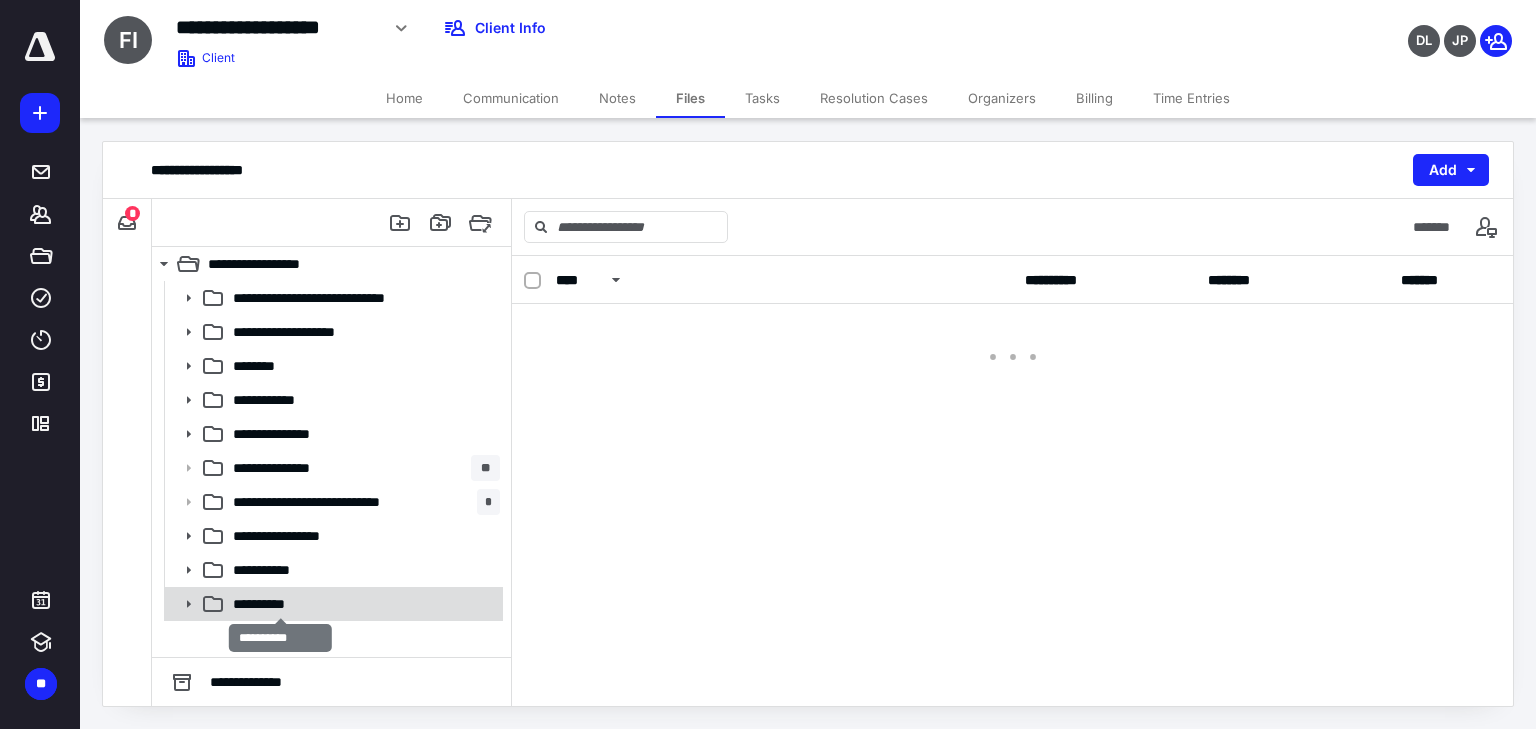 scroll, scrollTop: 0, scrollLeft: 0, axis: both 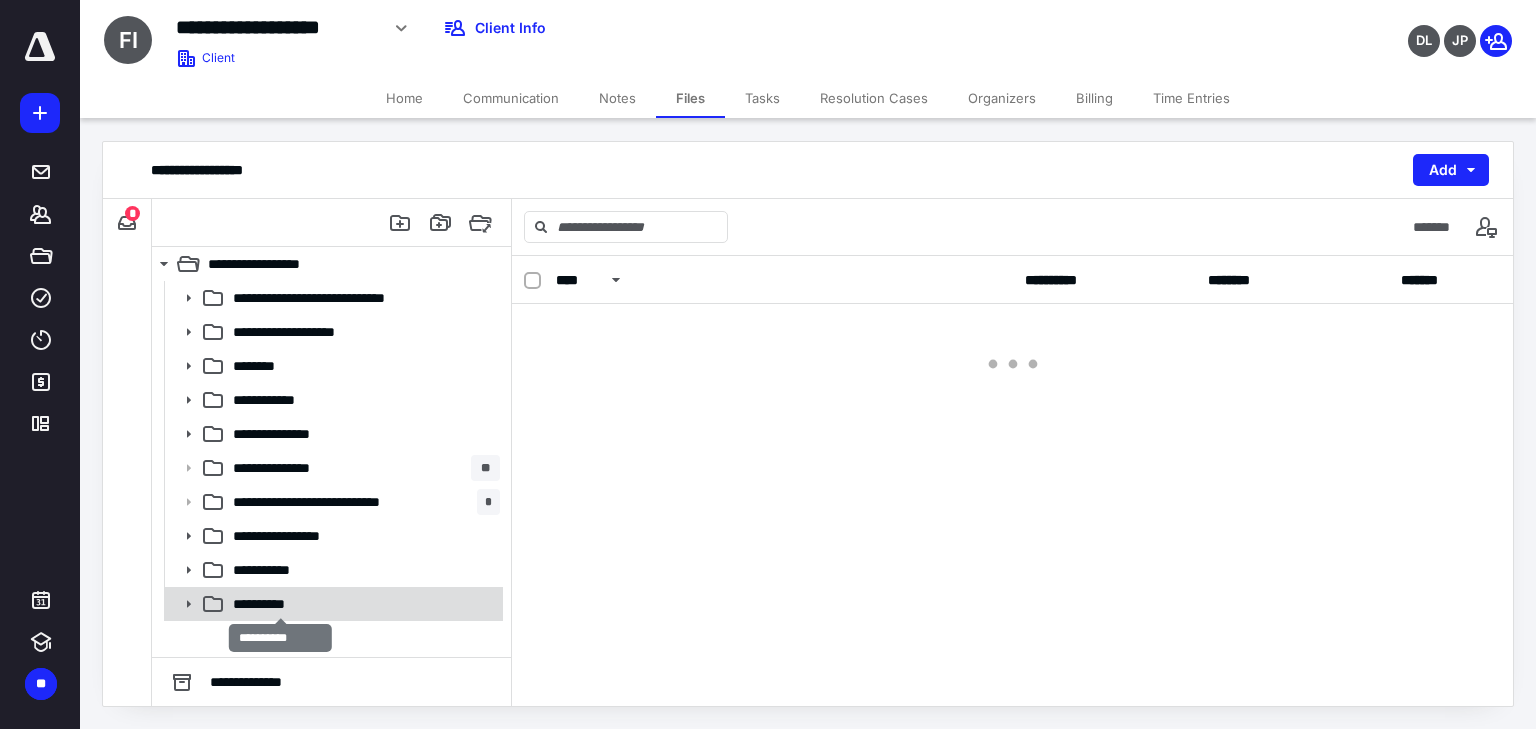 click on "**********" at bounding box center [281, 604] 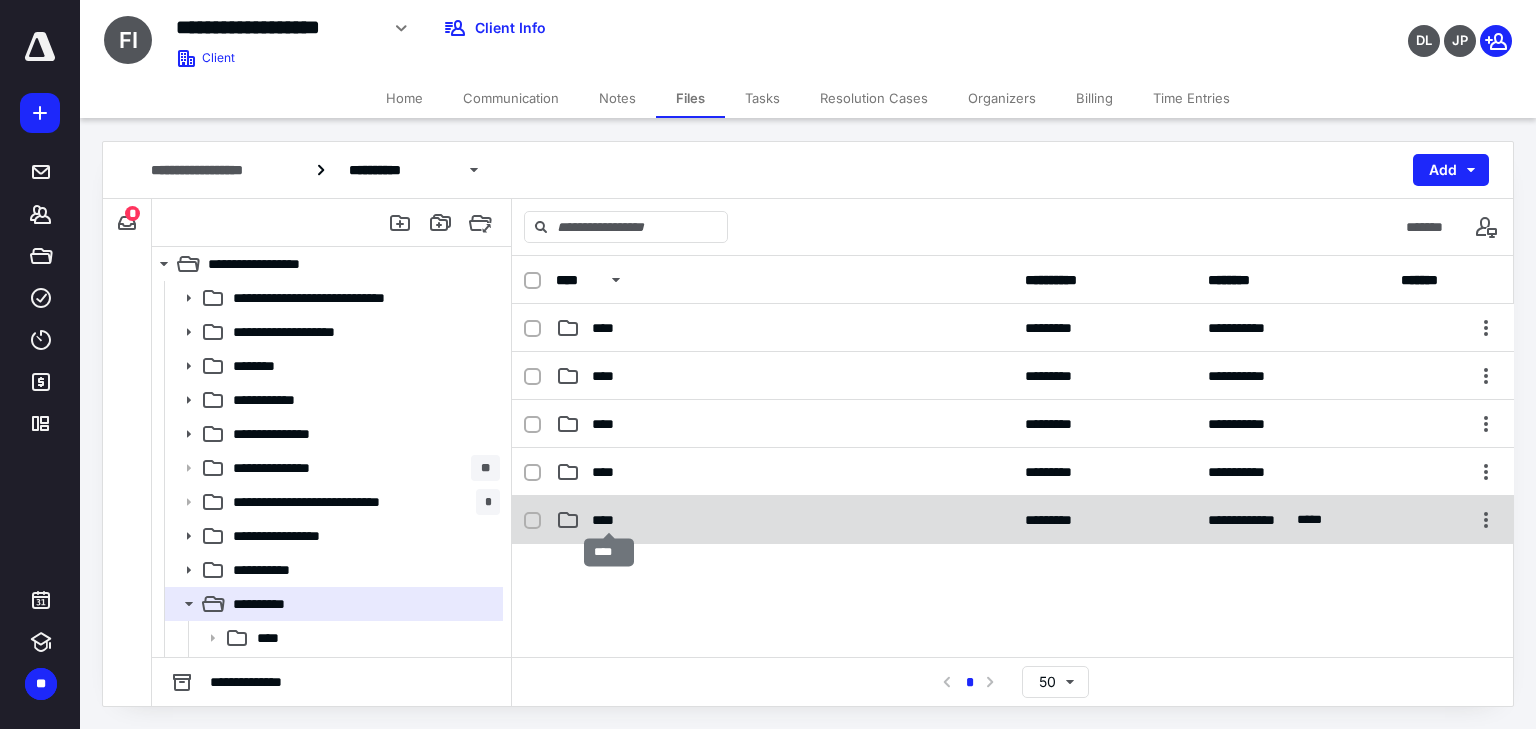 click on "****" at bounding box center (609, 520) 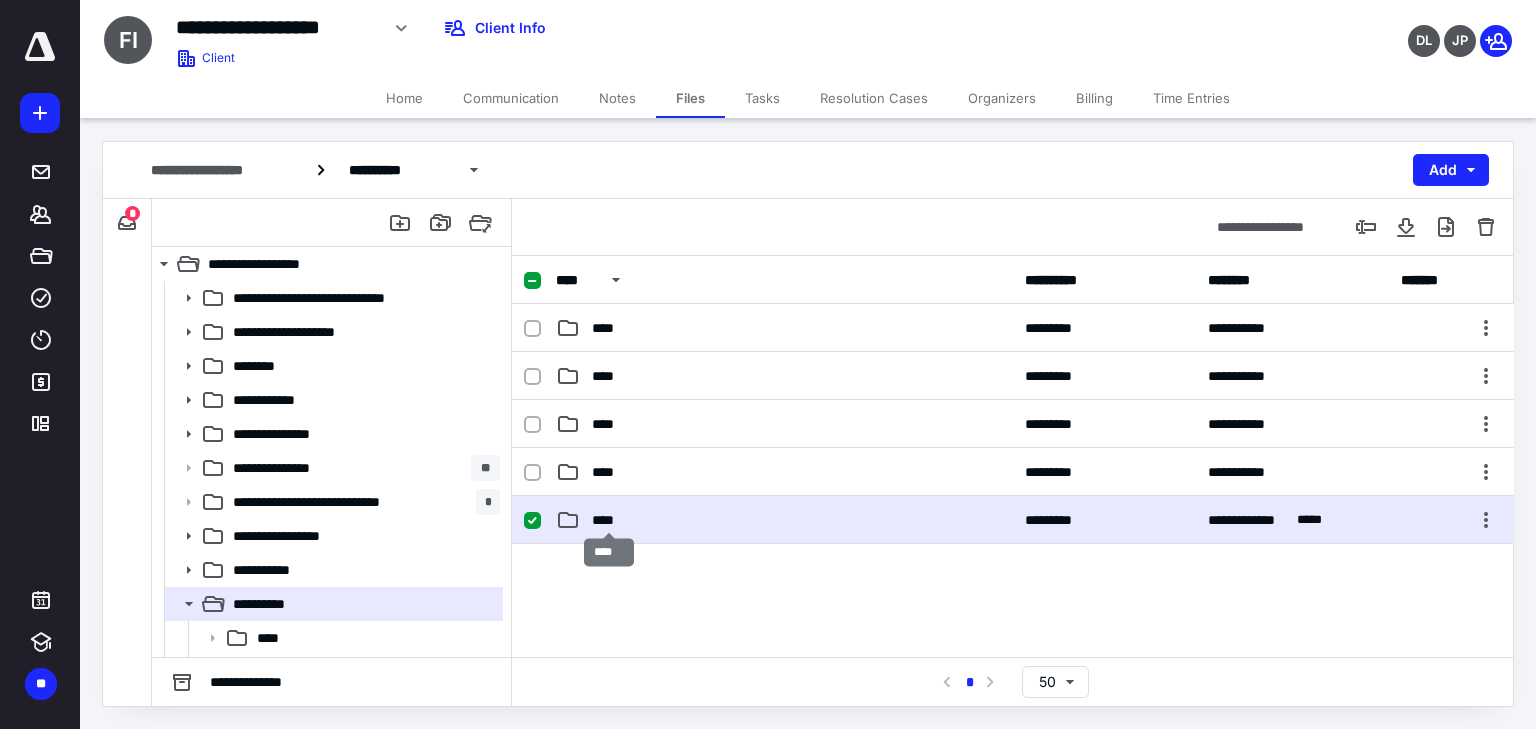 drag, startPoint x: 612, startPoint y: 516, endPoint x: 639, endPoint y: 518, distance: 27.073973 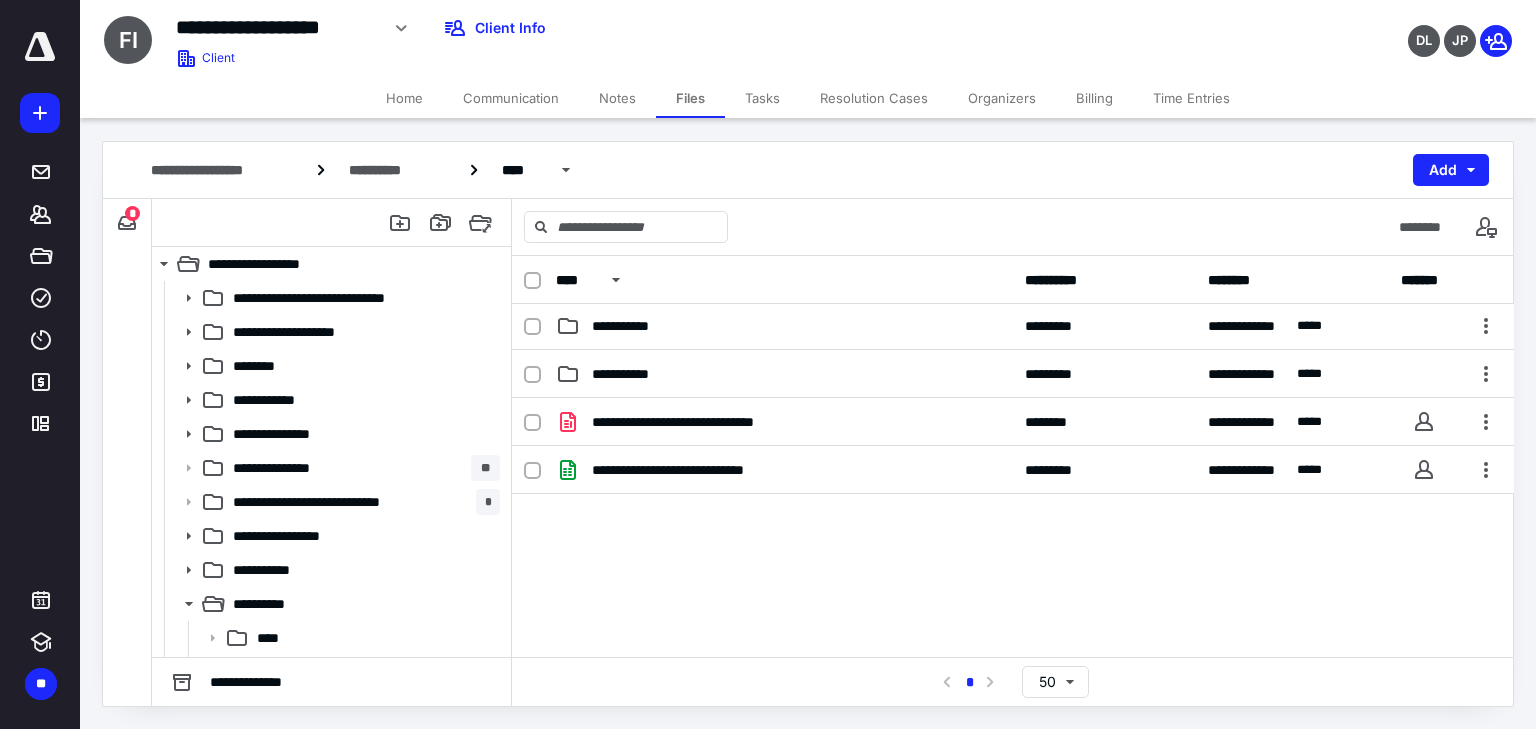 scroll, scrollTop: 520, scrollLeft: 0, axis: vertical 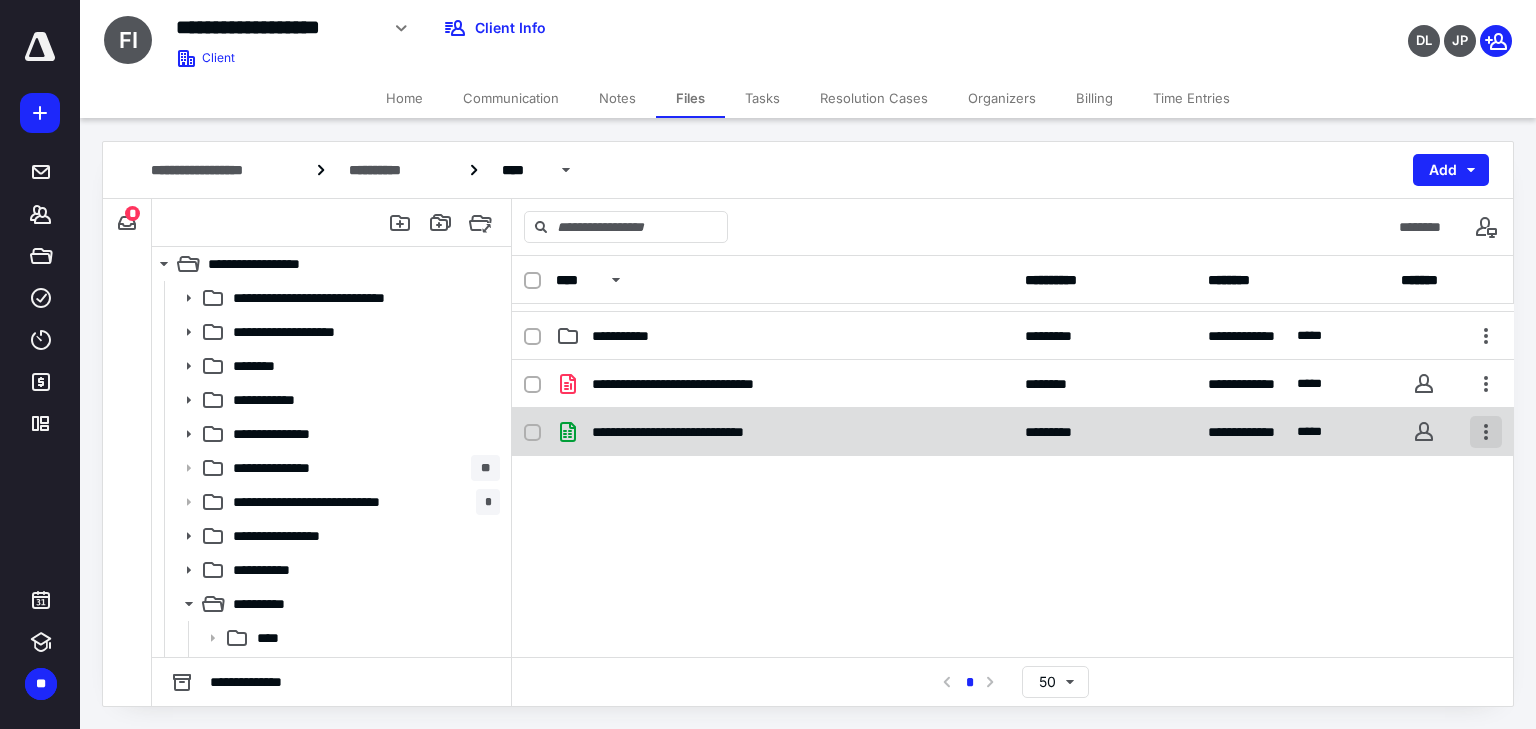 click at bounding box center (1486, 432) 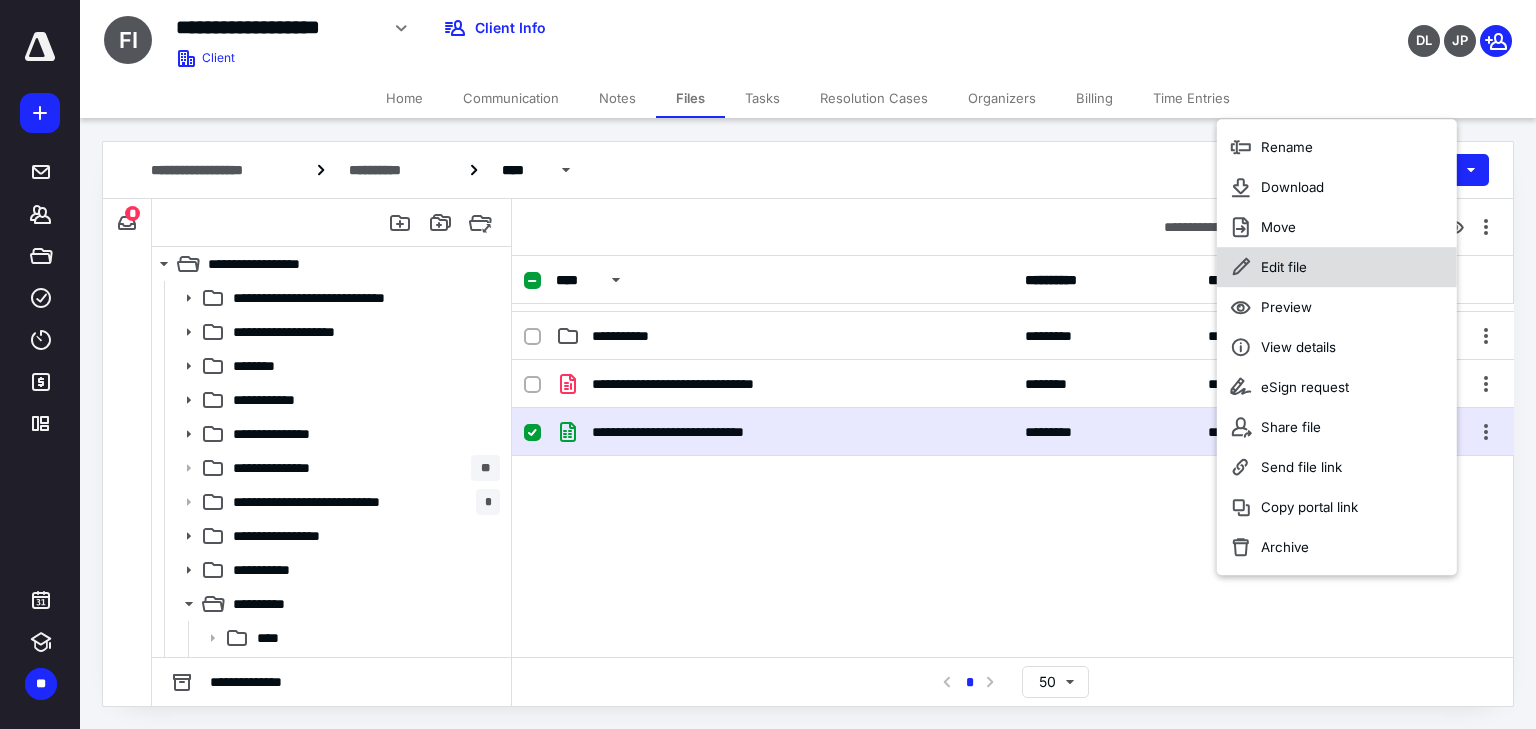 click on "Edit file" at bounding box center (1284, 267) 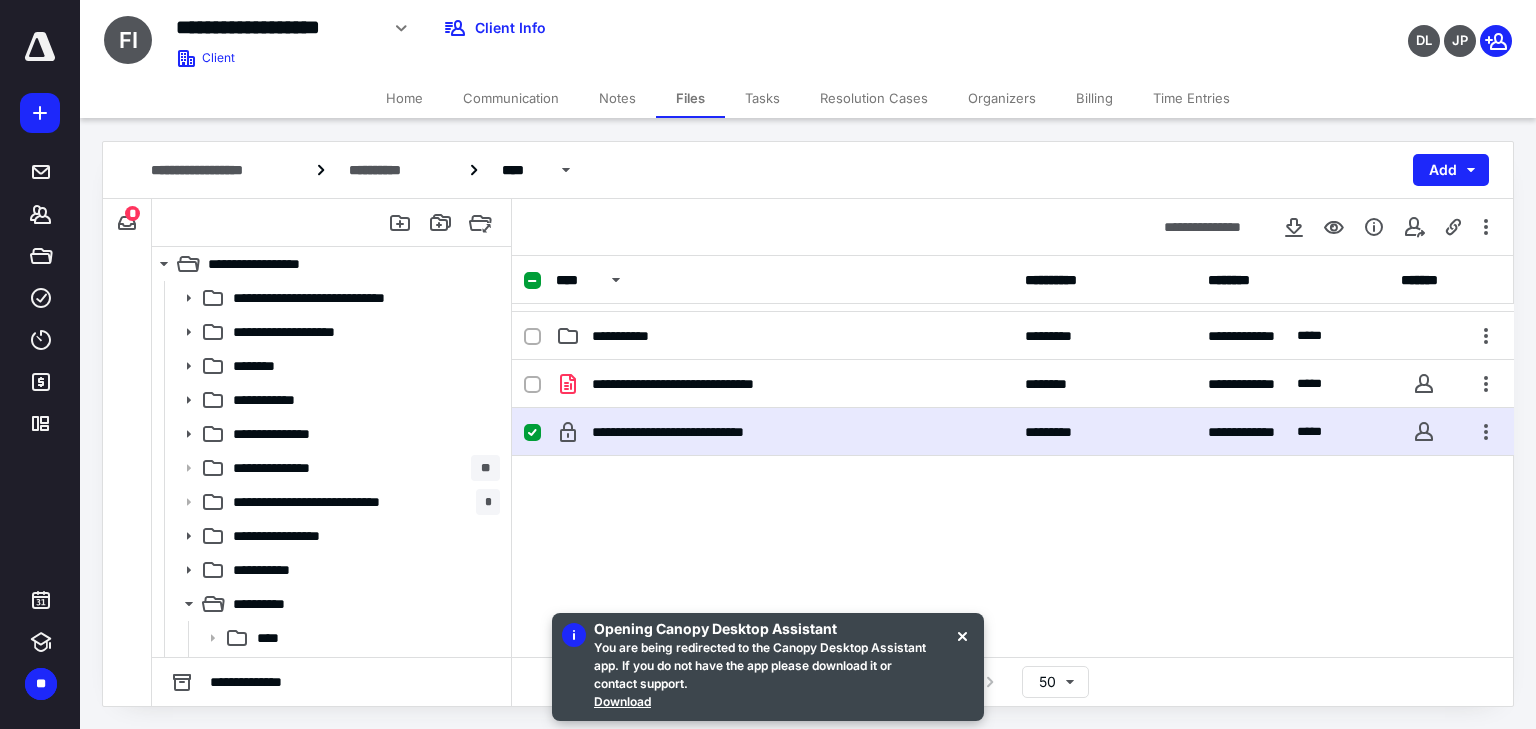 drag, startPoint x: 1019, startPoint y: 487, endPoint x: 1106, endPoint y: 540, distance: 101.87247 